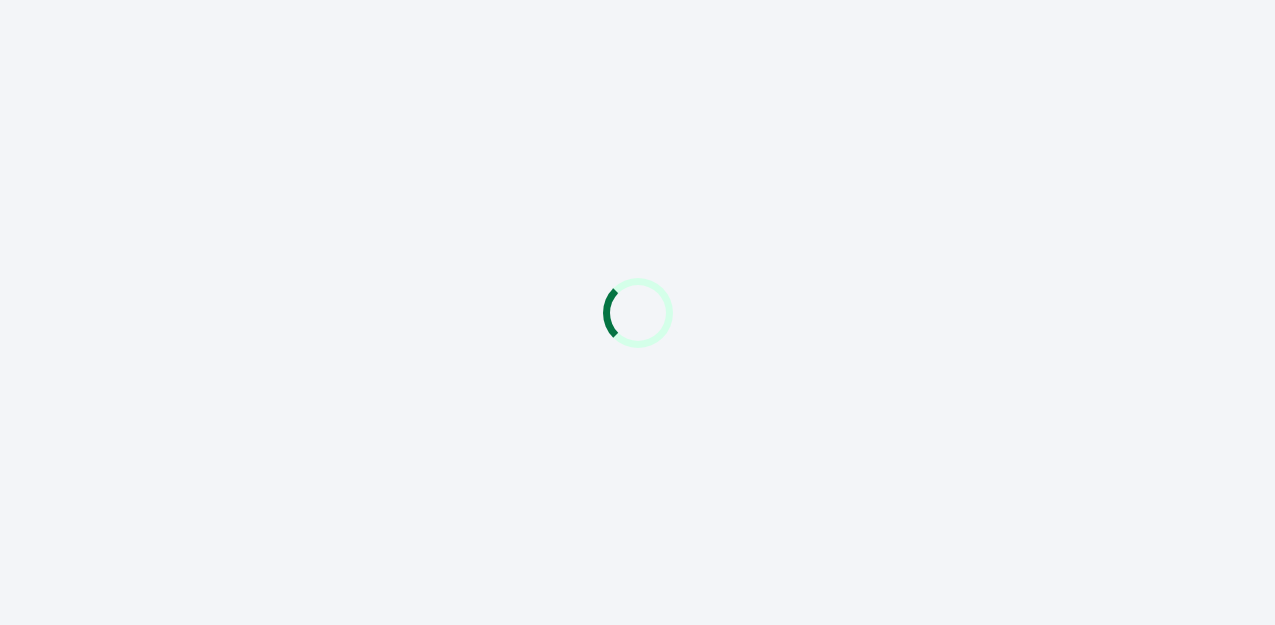 scroll, scrollTop: 0, scrollLeft: 0, axis: both 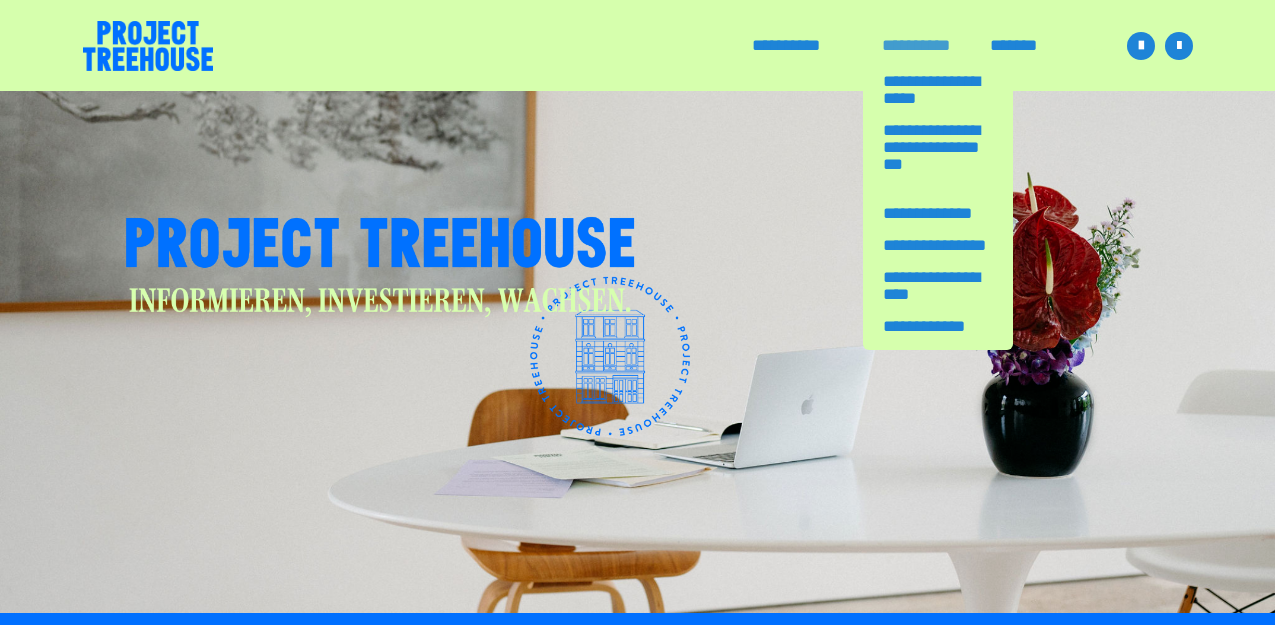 click on "**********" at bounding box center [916, 45] 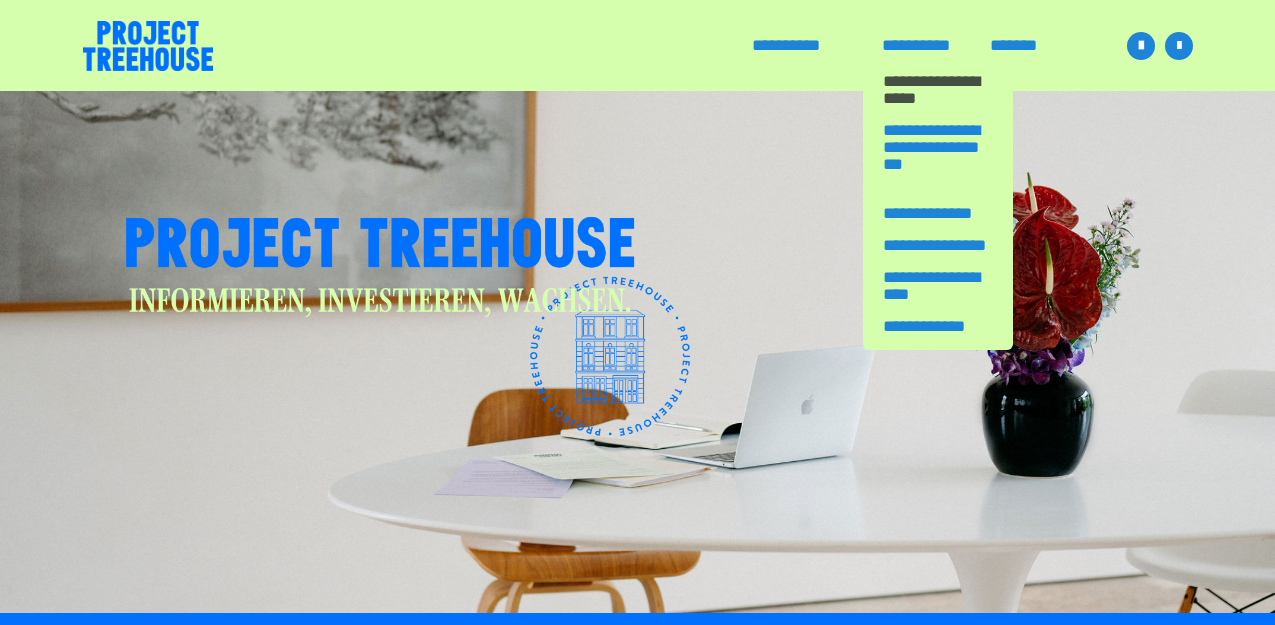 click on "**********" at bounding box center (938, 90) 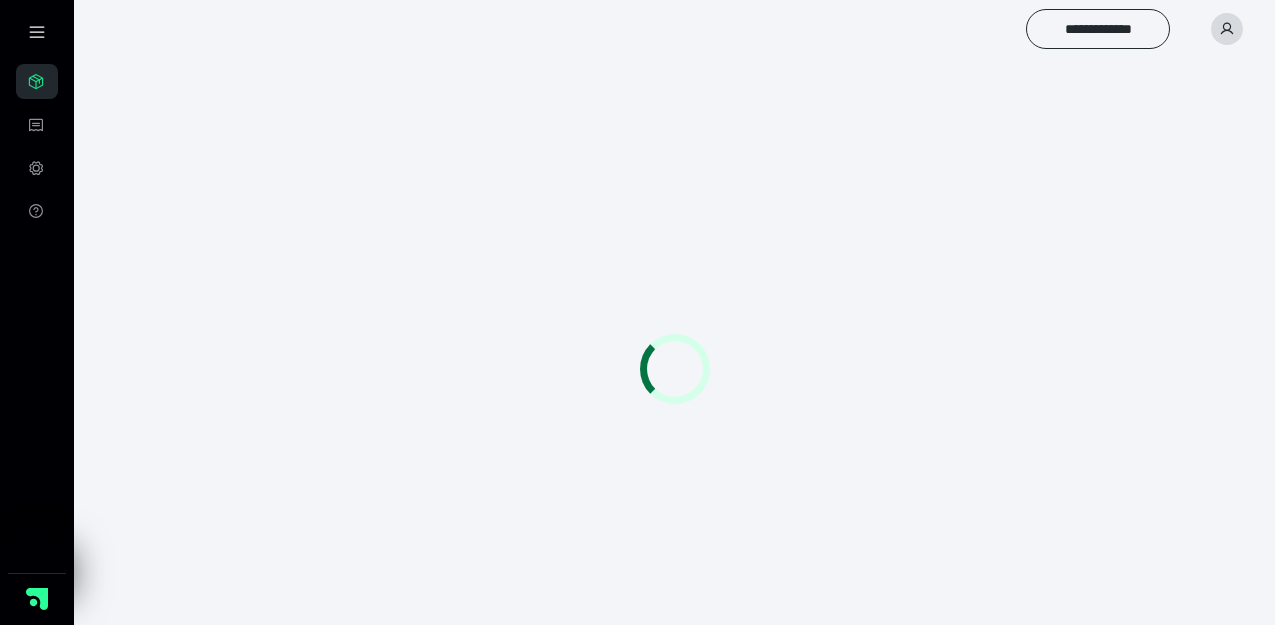 scroll, scrollTop: 0, scrollLeft: 0, axis: both 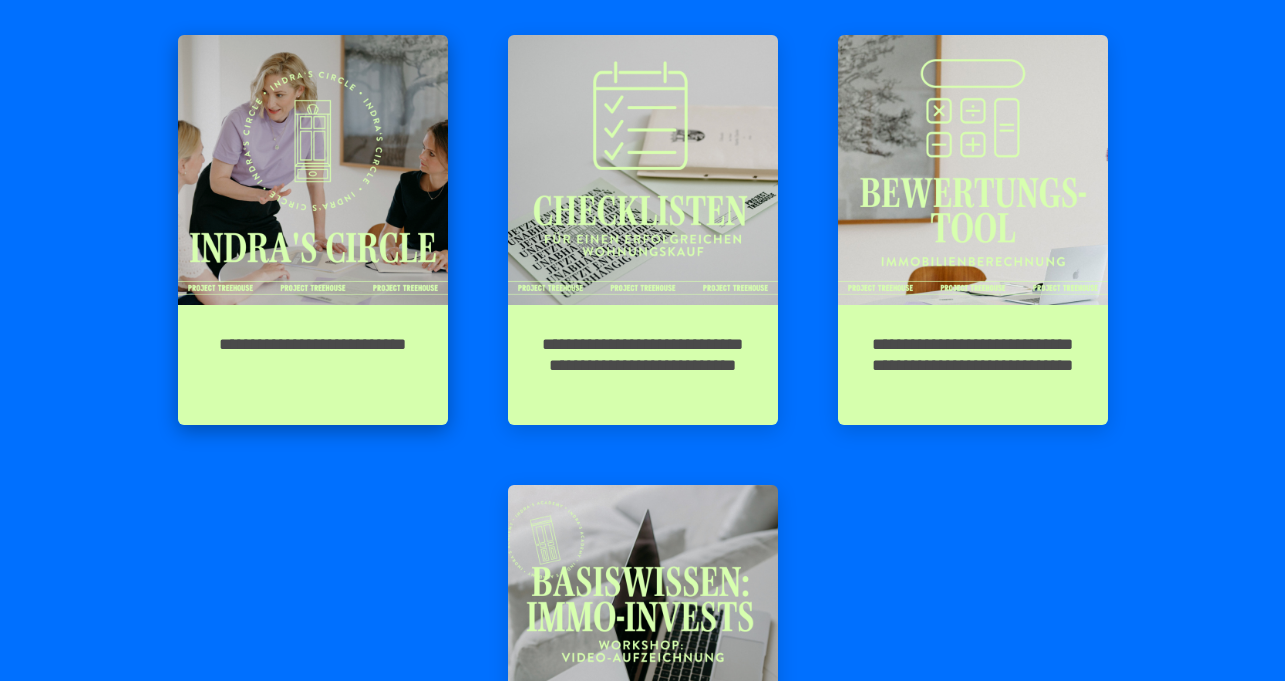 click on "**********" at bounding box center (313, 365) 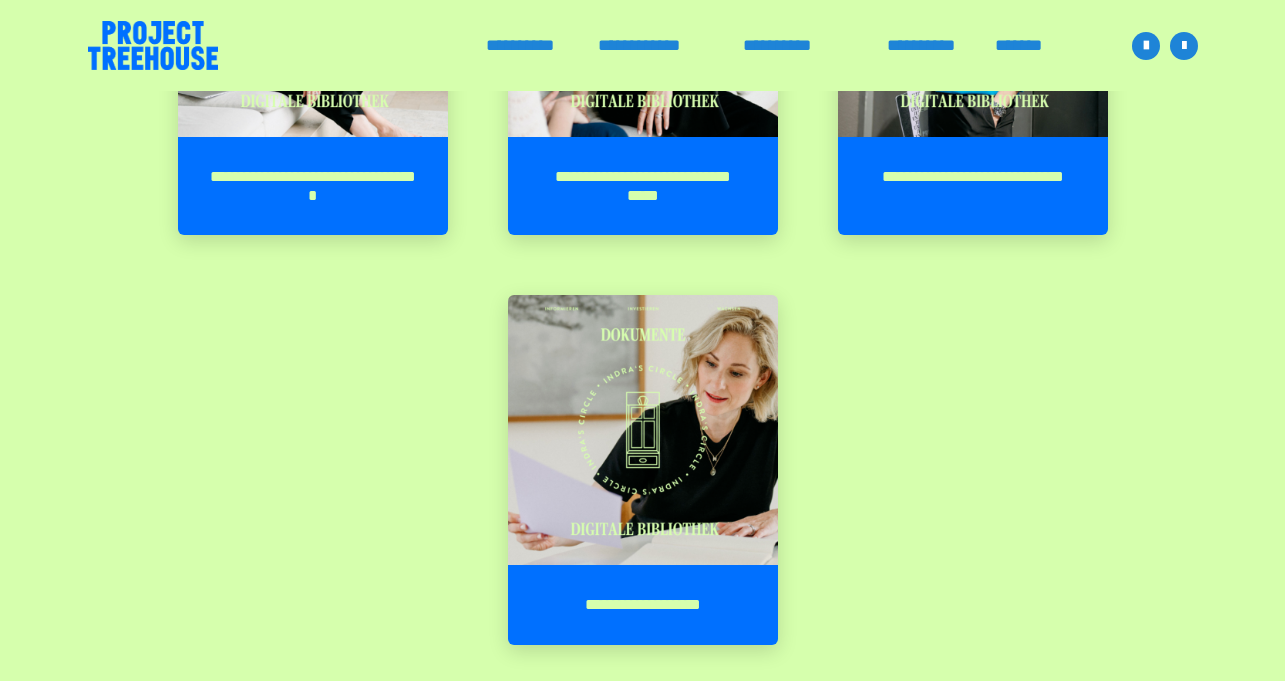 scroll, scrollTop: 3513, scrollLeft: 0, axis: vertical 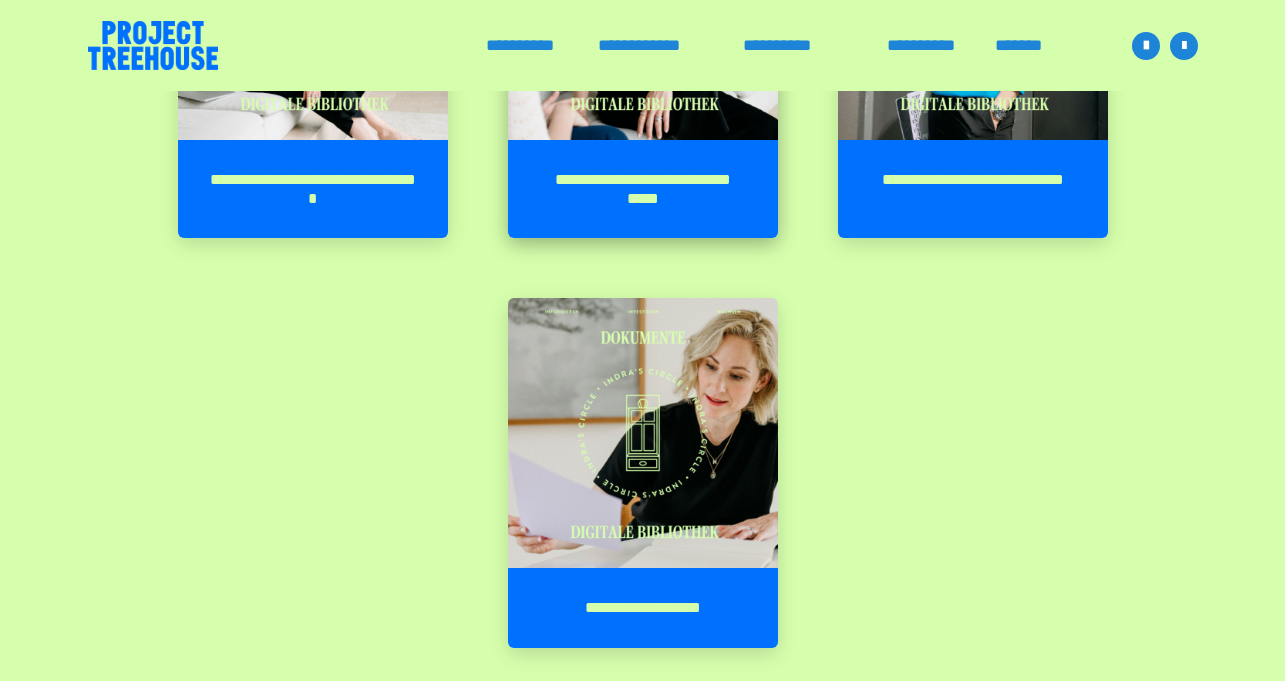 click on "**********" at bounding box center (643, 189) 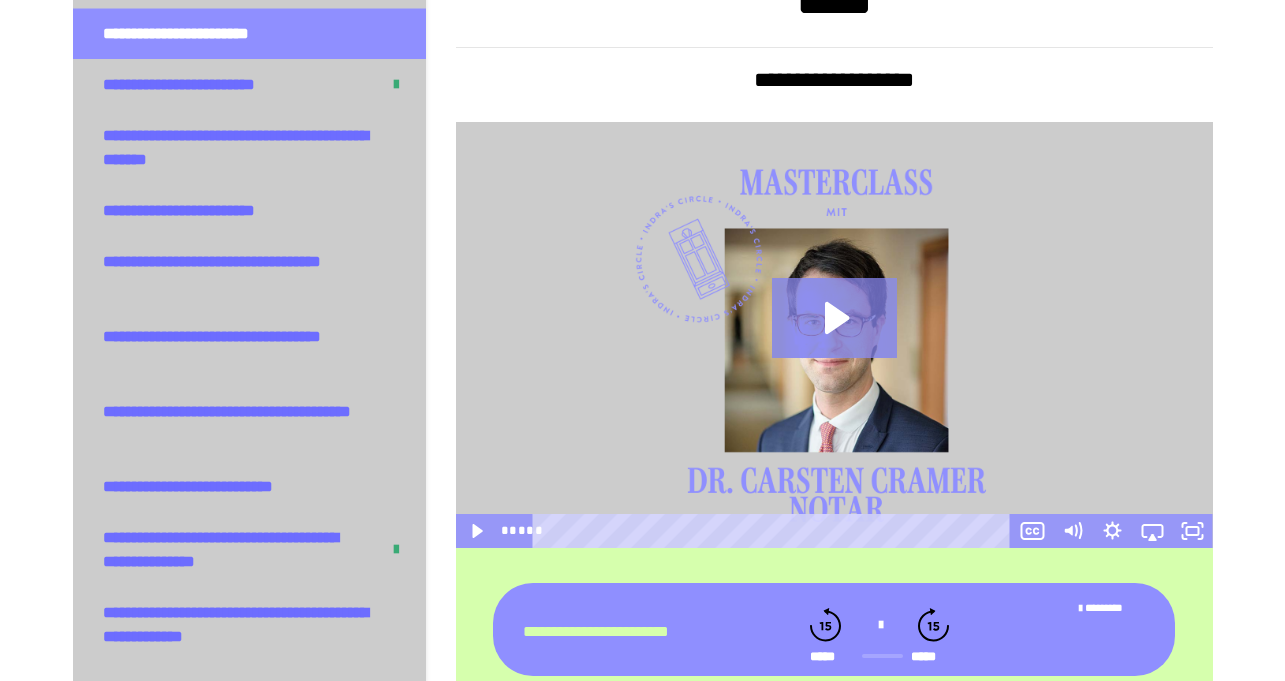 scroll, scrollTop: 458, scrollLeft: 0, axis: vertical 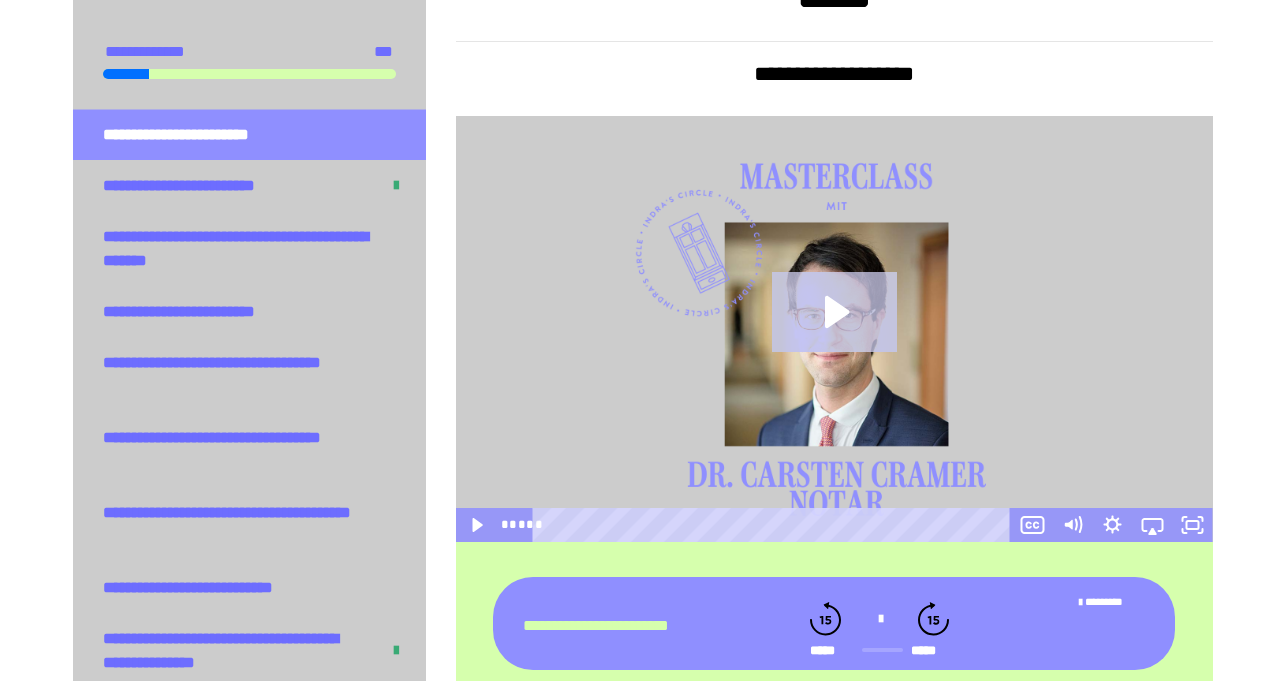 click 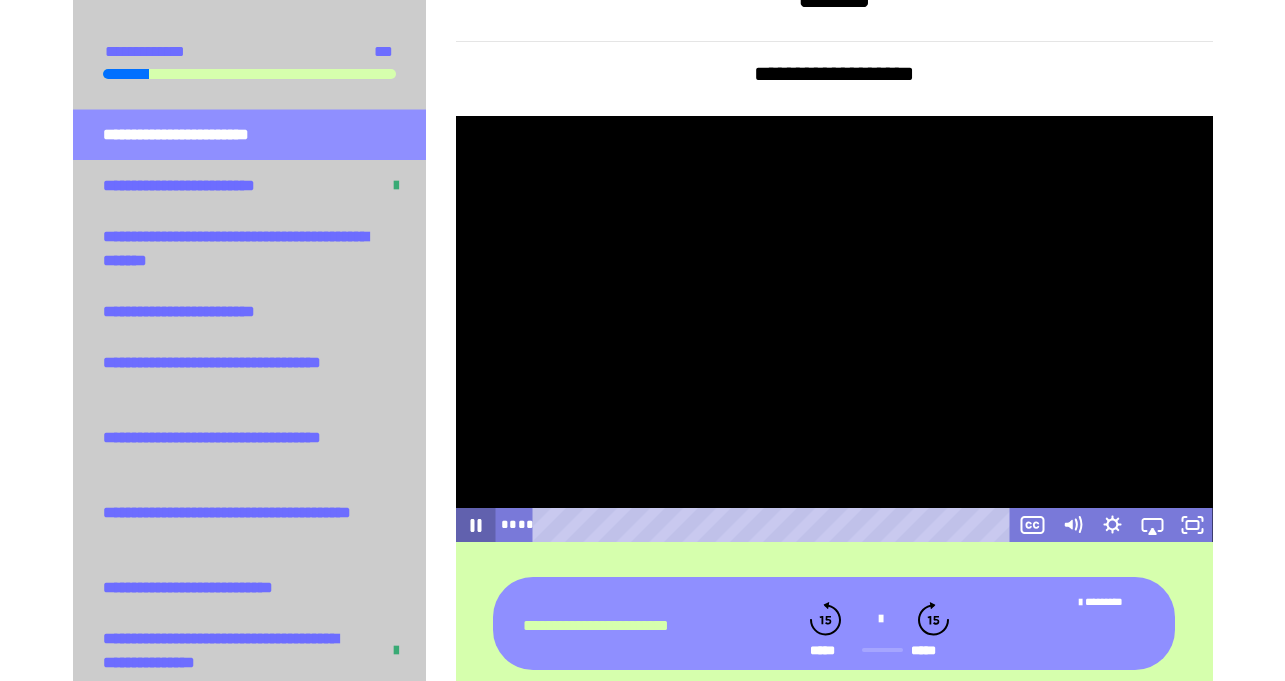 click 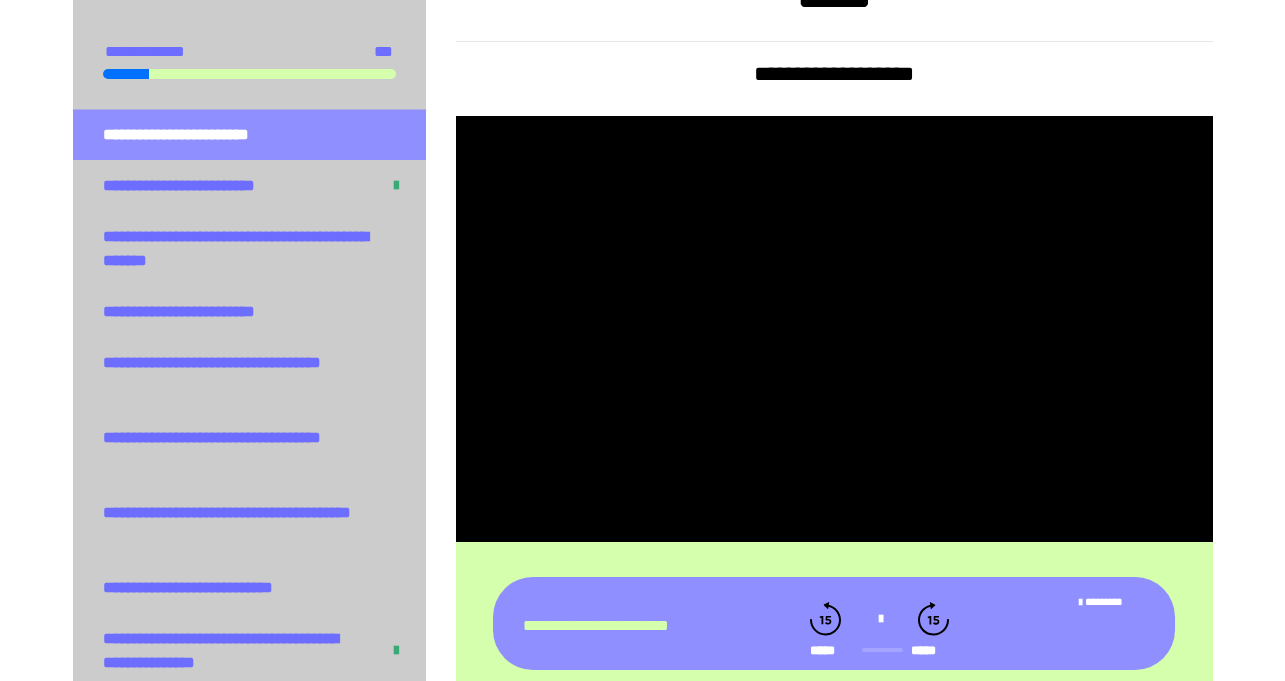 click at bounding box center (879, 619) 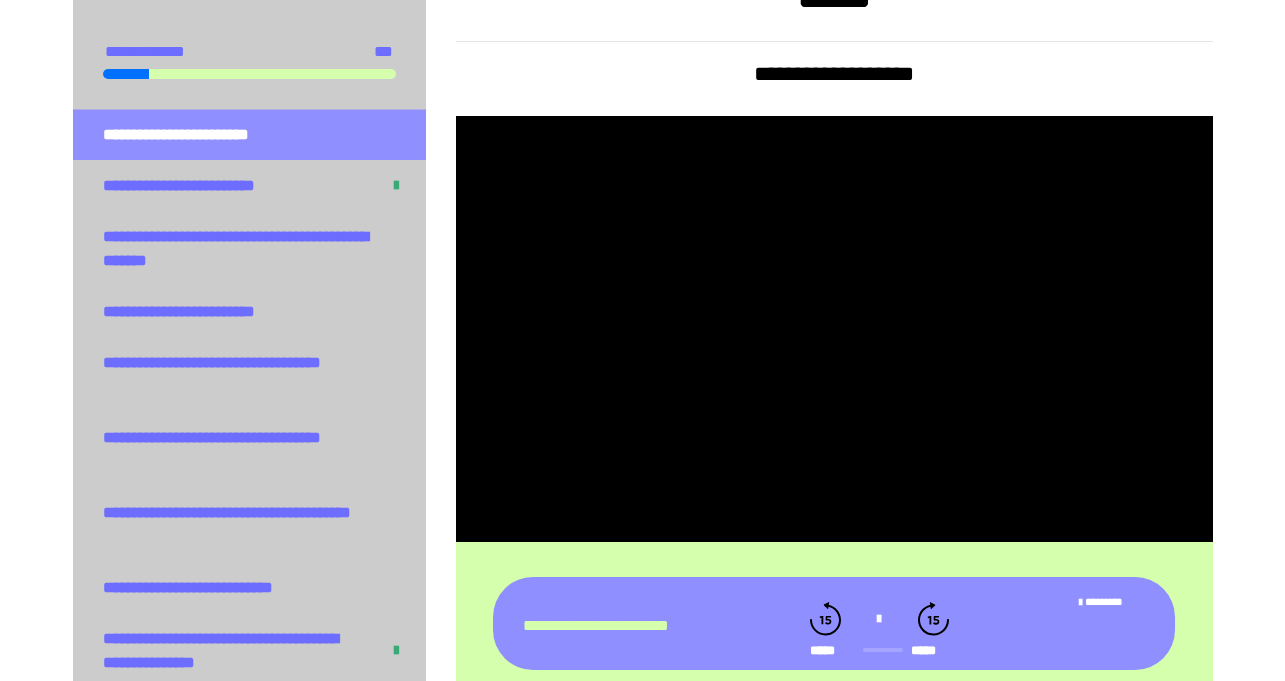 click at bounding box center [879, 619] 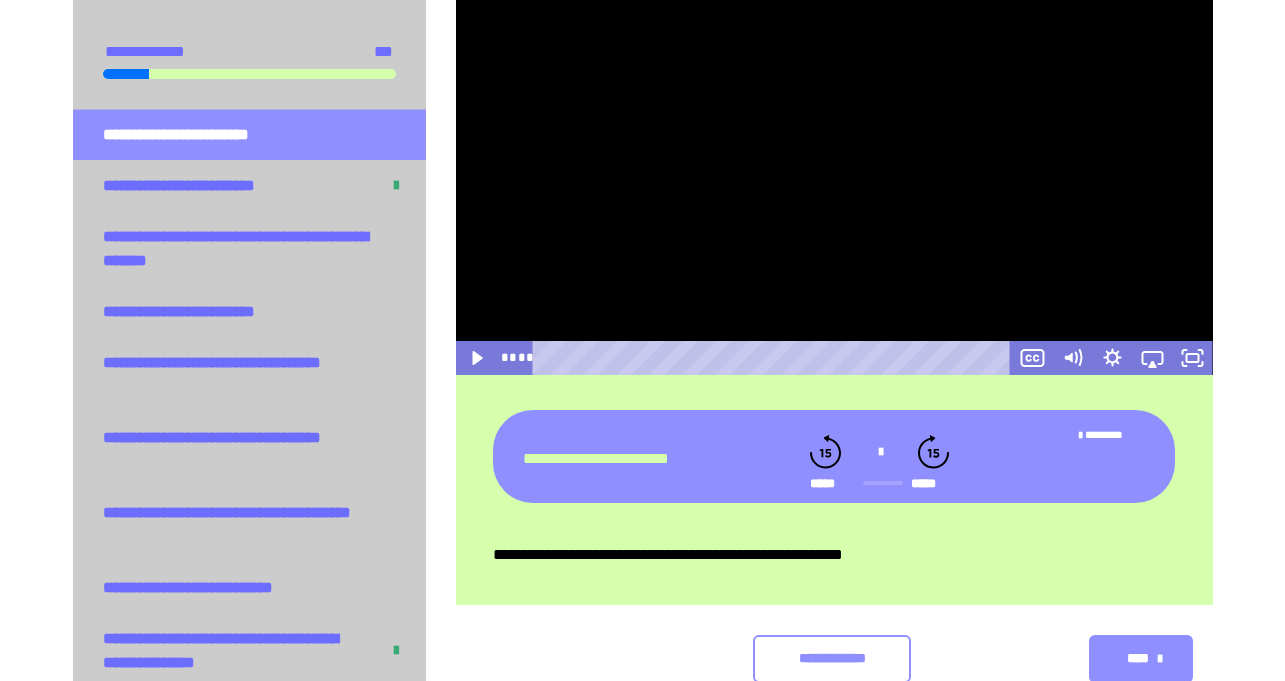 scroll, scrollTop: 629, scrollLeft: 0, axis: vertical 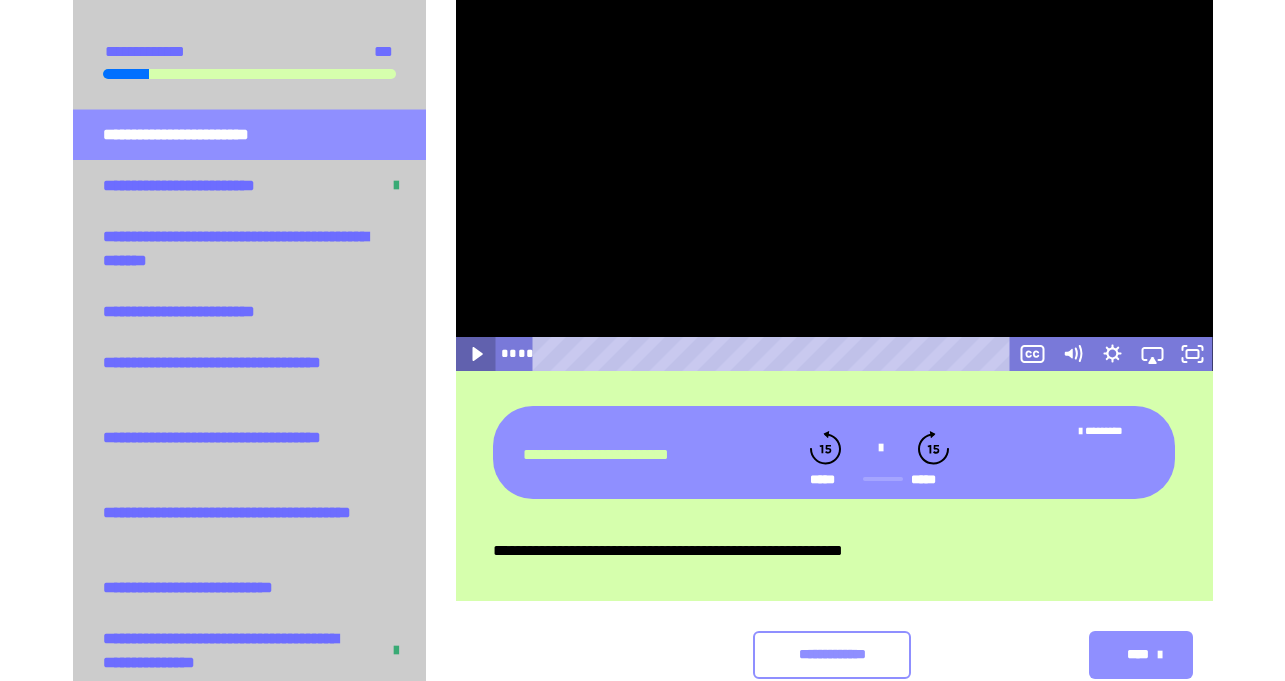 click 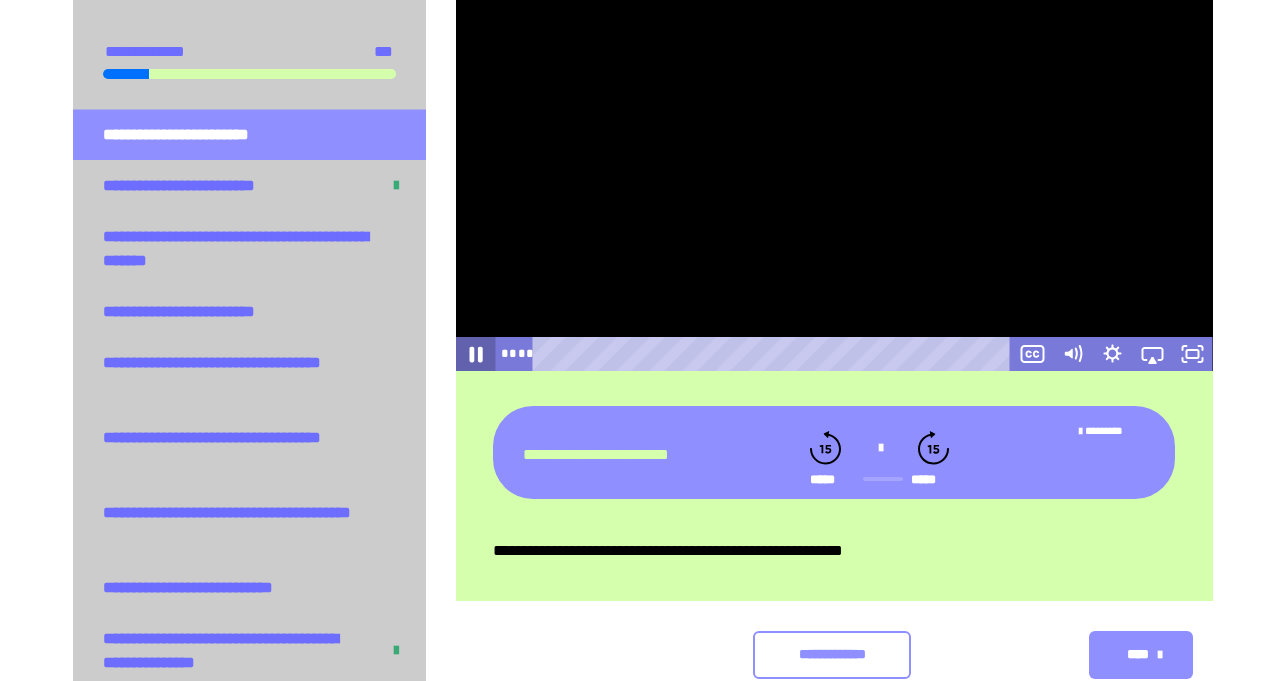 click 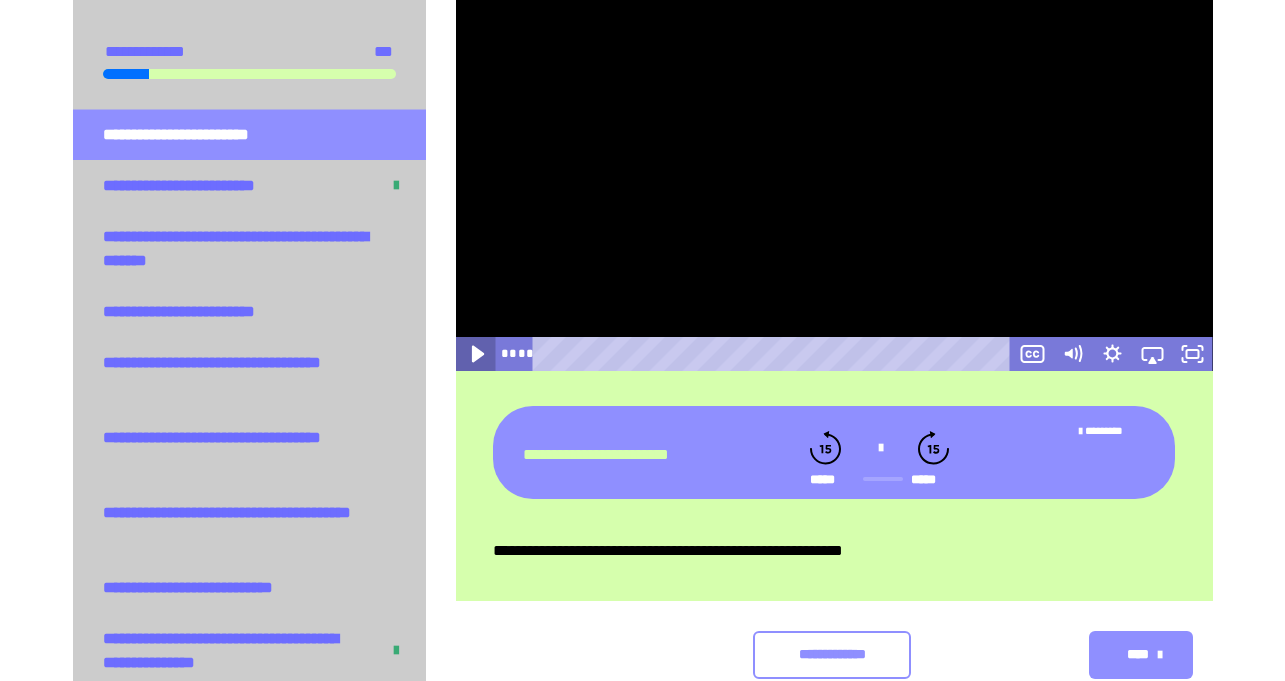 click 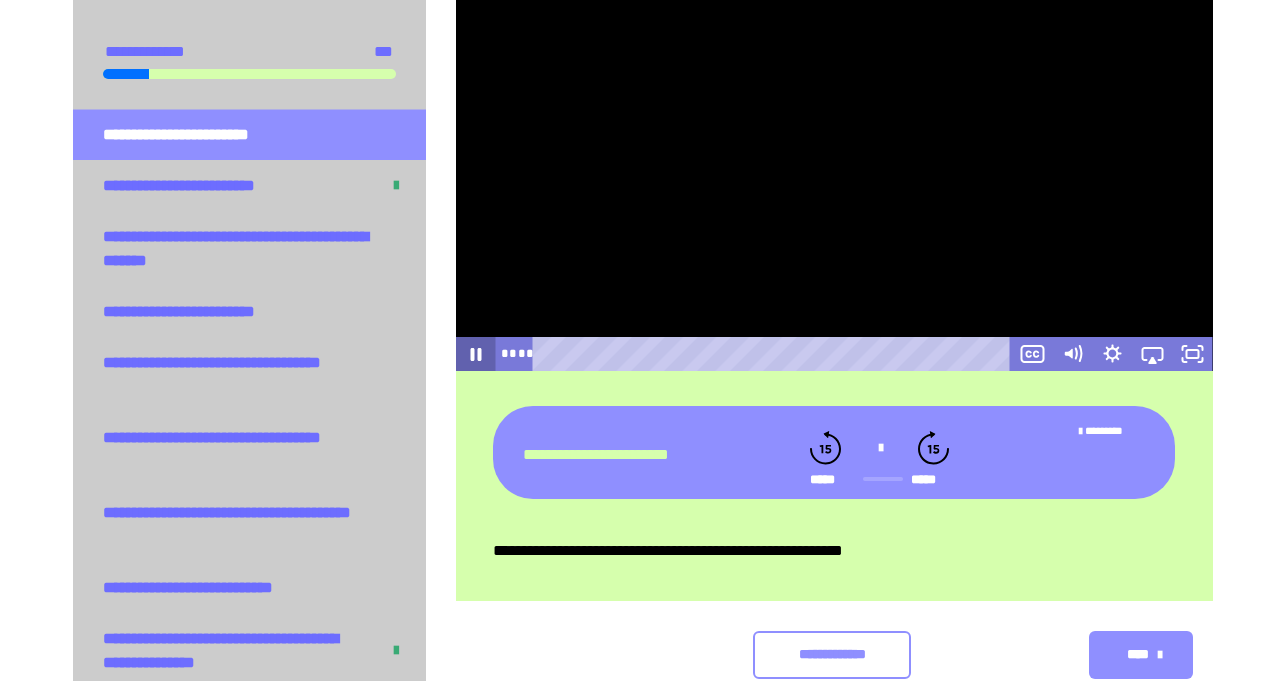 click 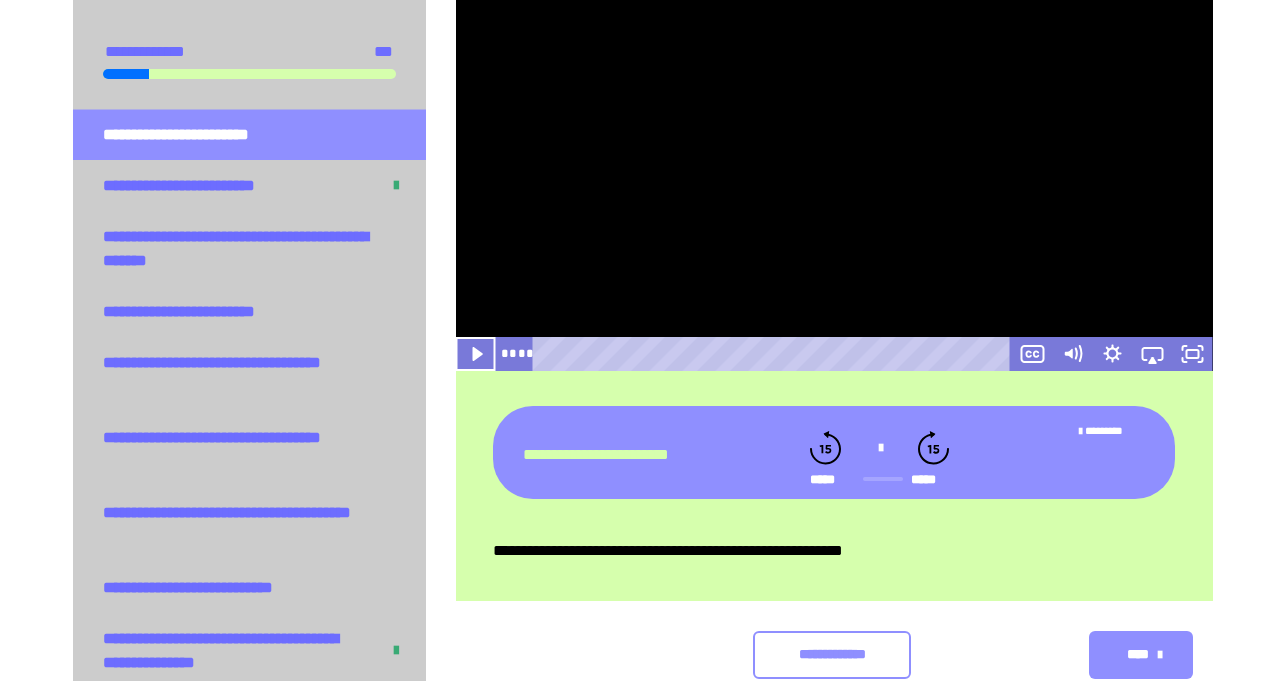 click 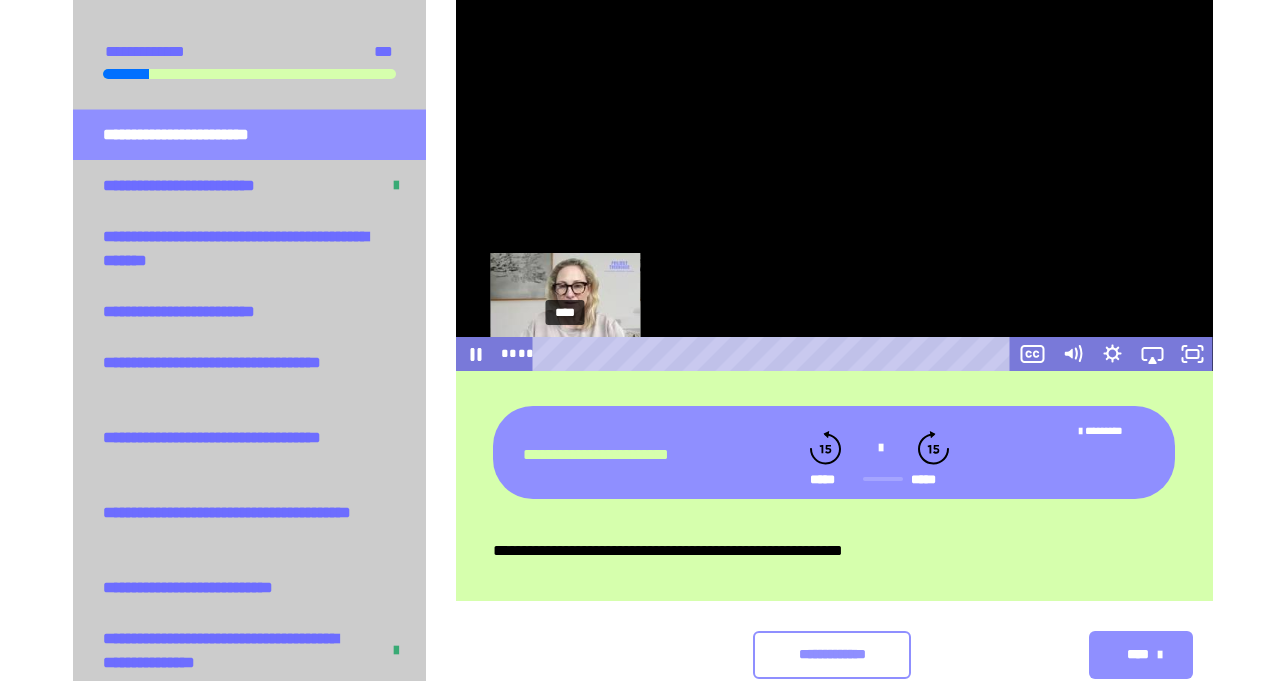 click on "****" at bounding box center [775, 354] 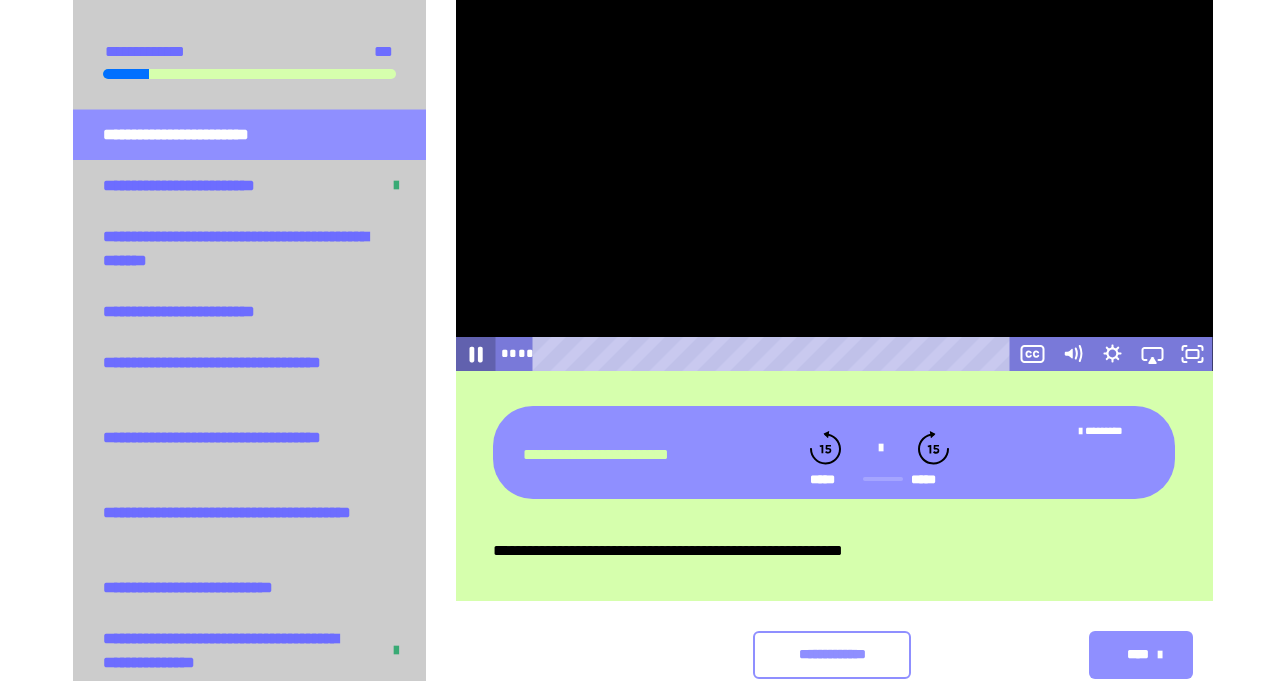 click 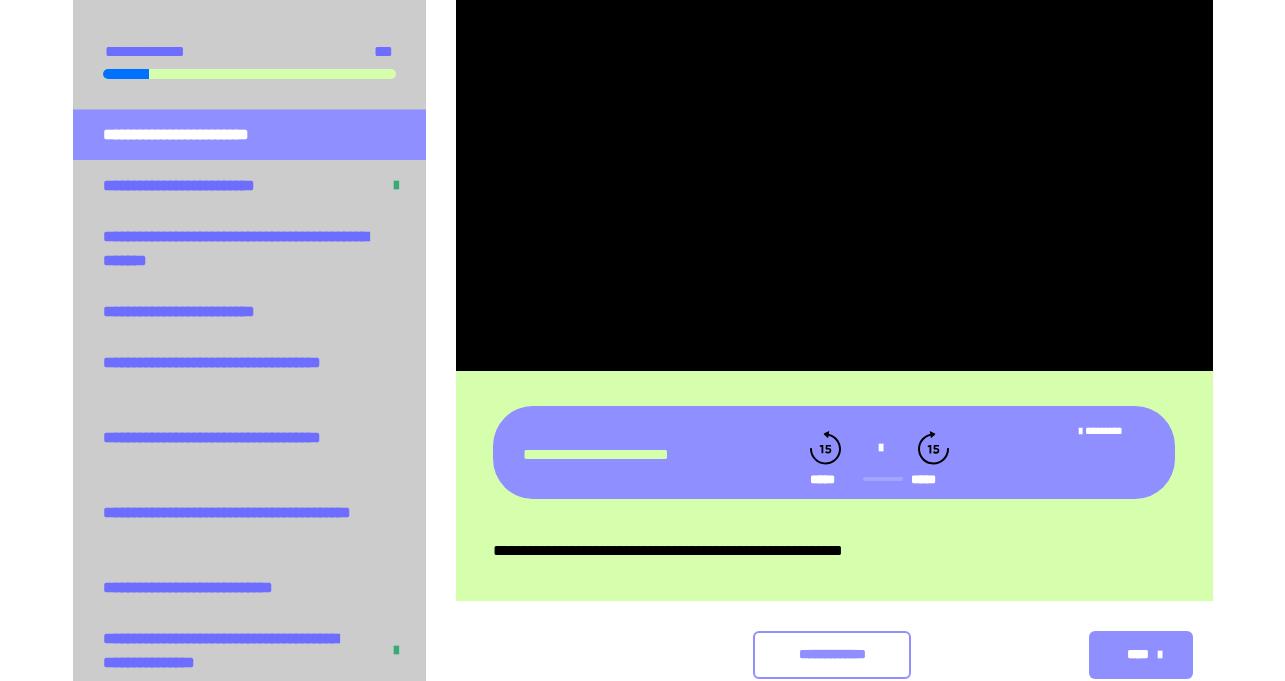 click at bounding box center [879, 448] 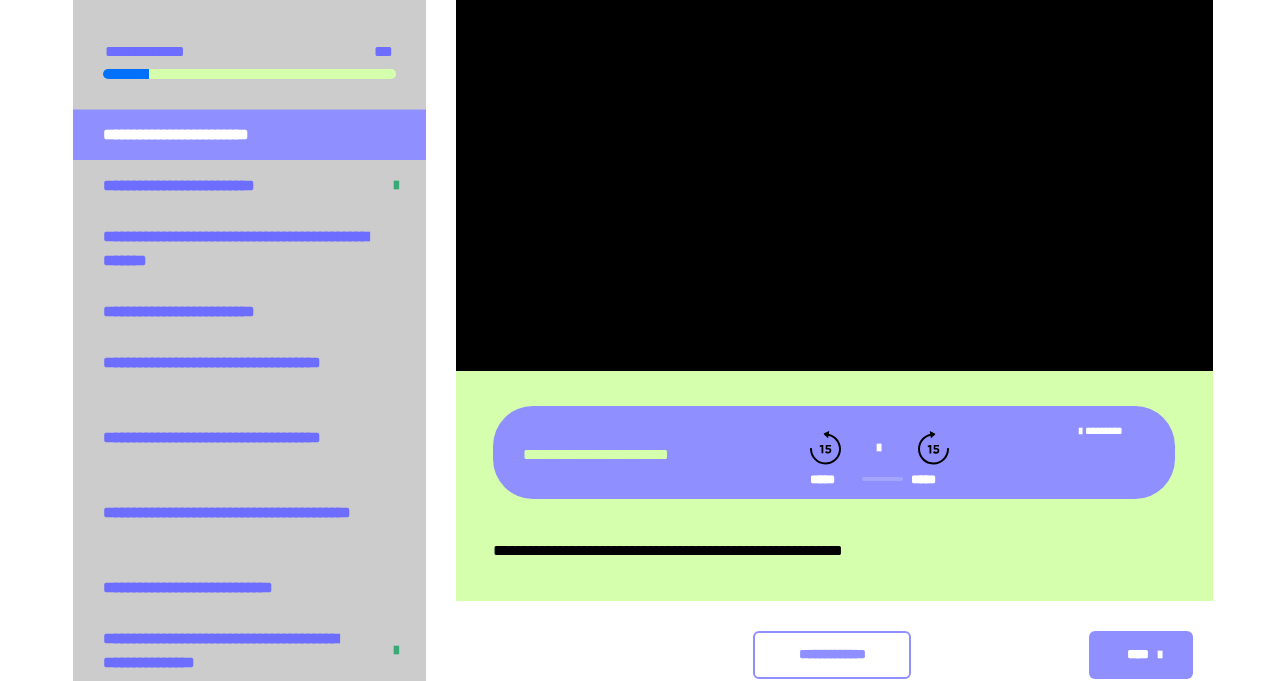 click at bounding box center (879, 448) 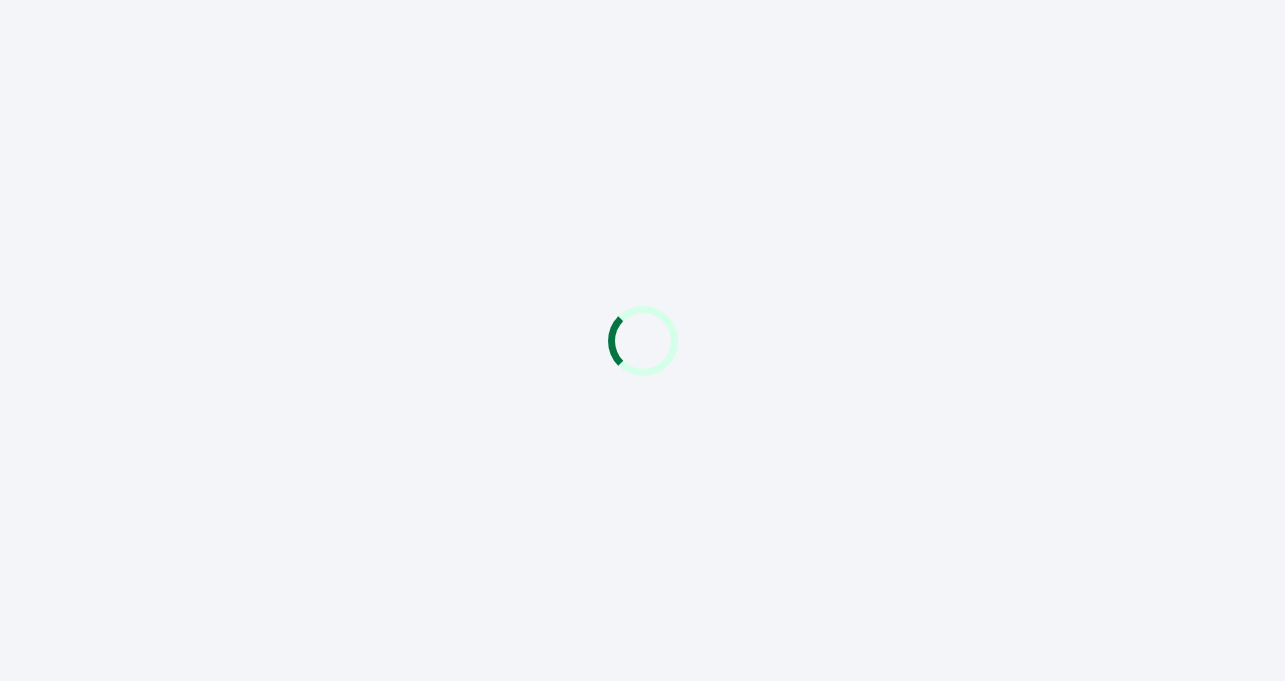 scroll, scrollTop: 0, scrollLeft: 0, axis: both 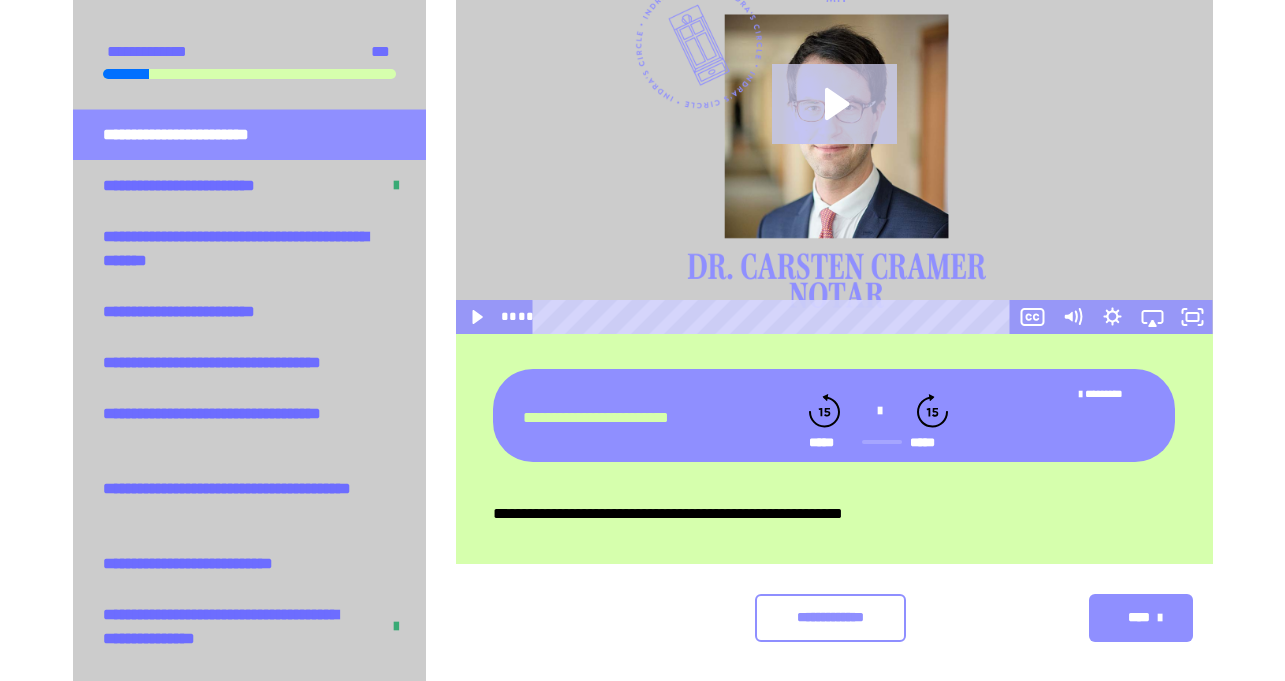 click 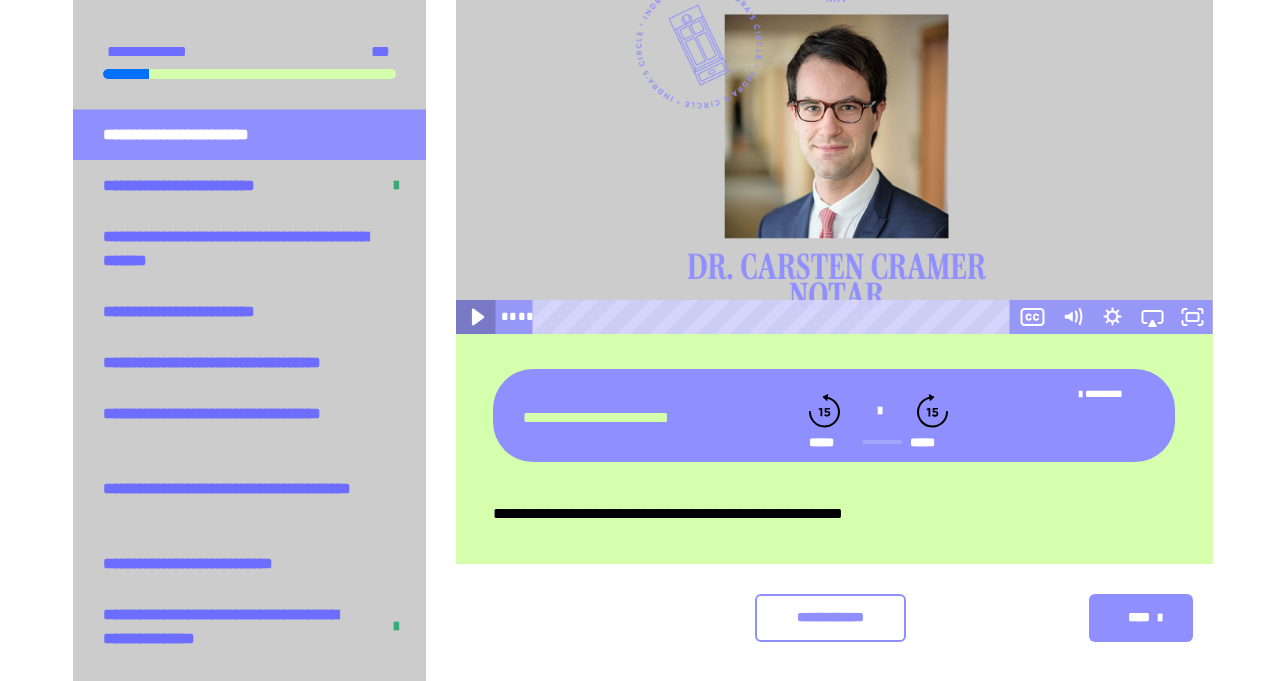 click 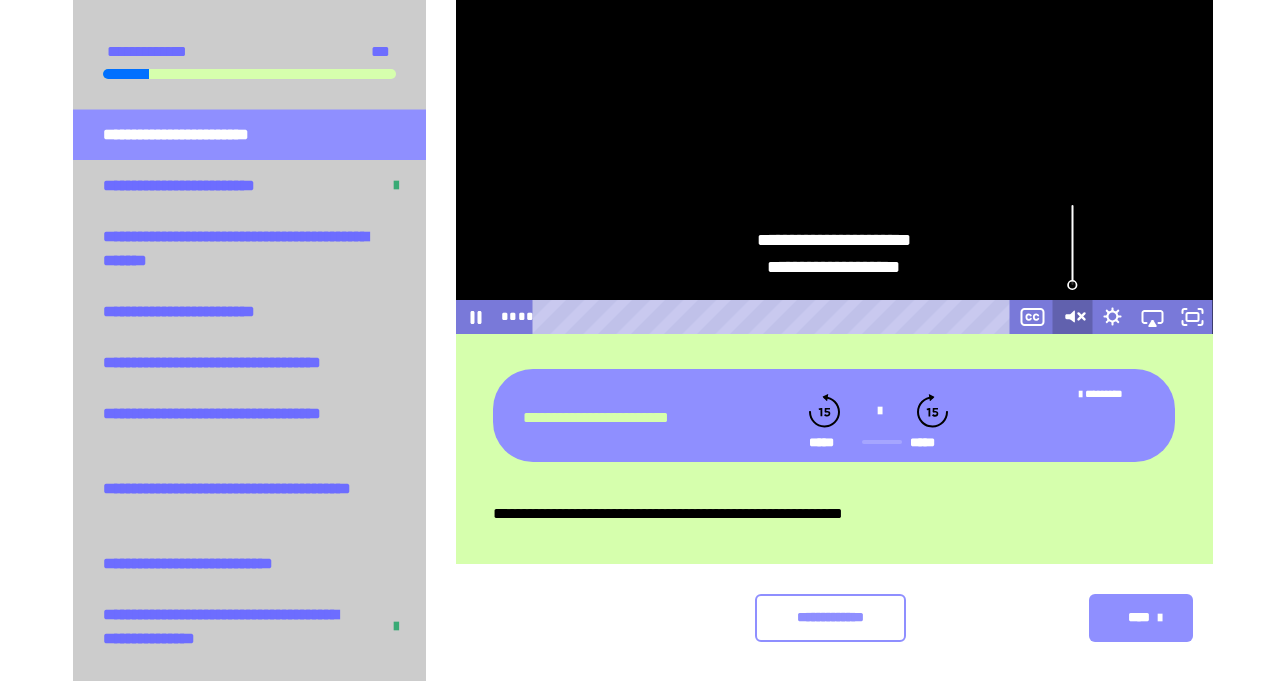 click 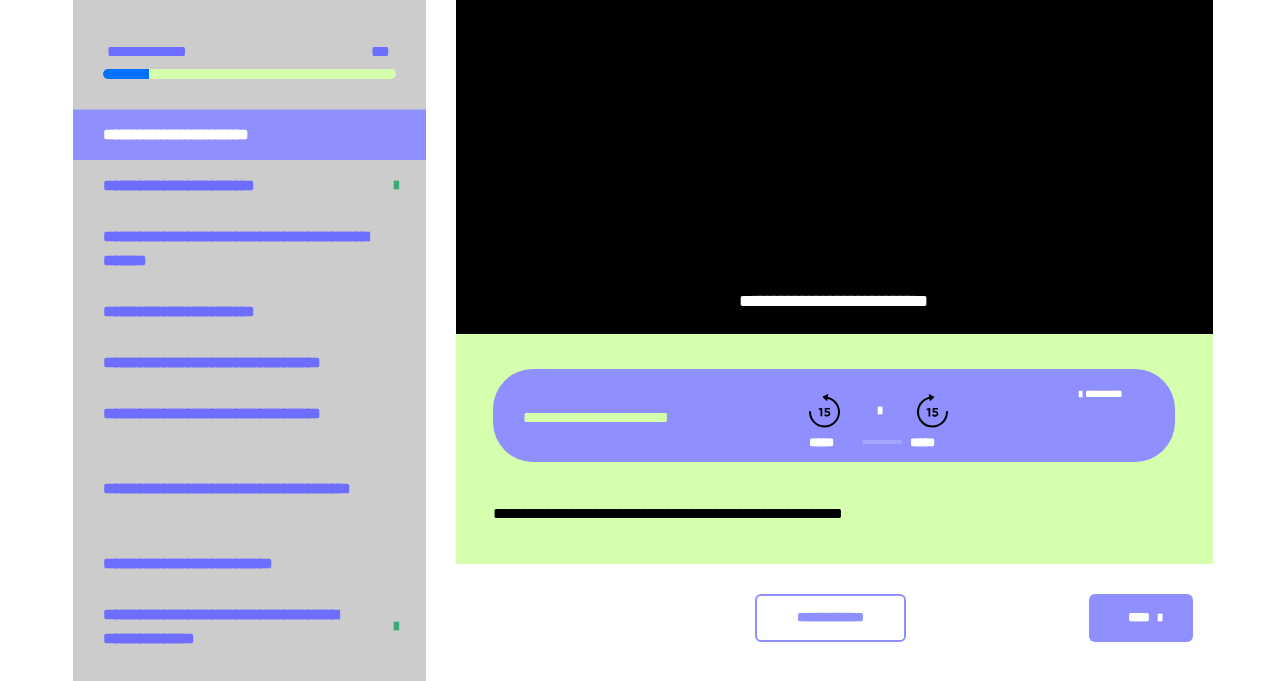 click 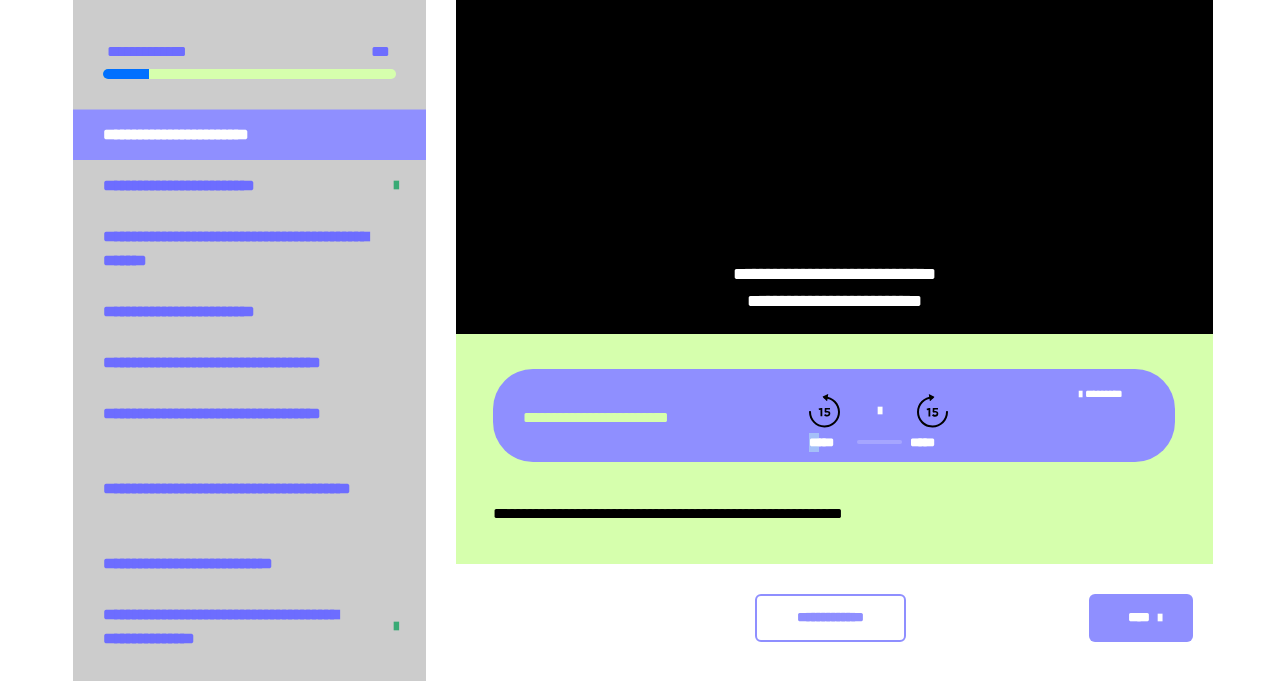 click 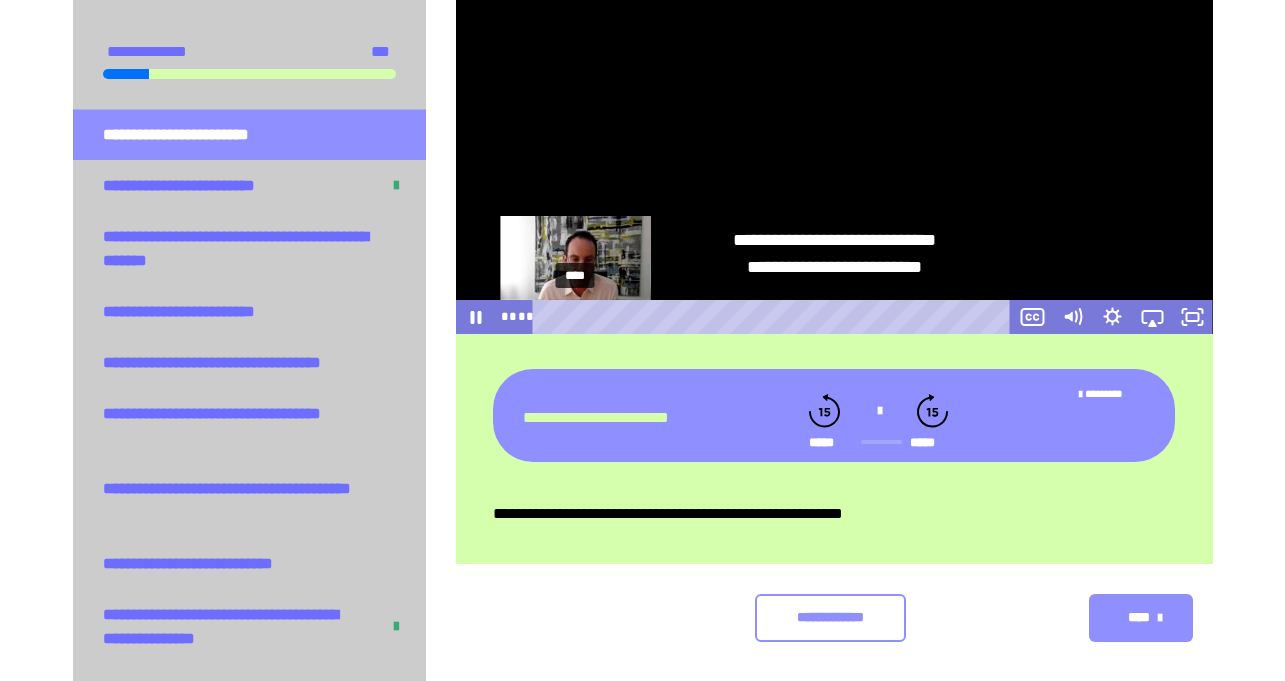 click at bounding box center [571, 316] 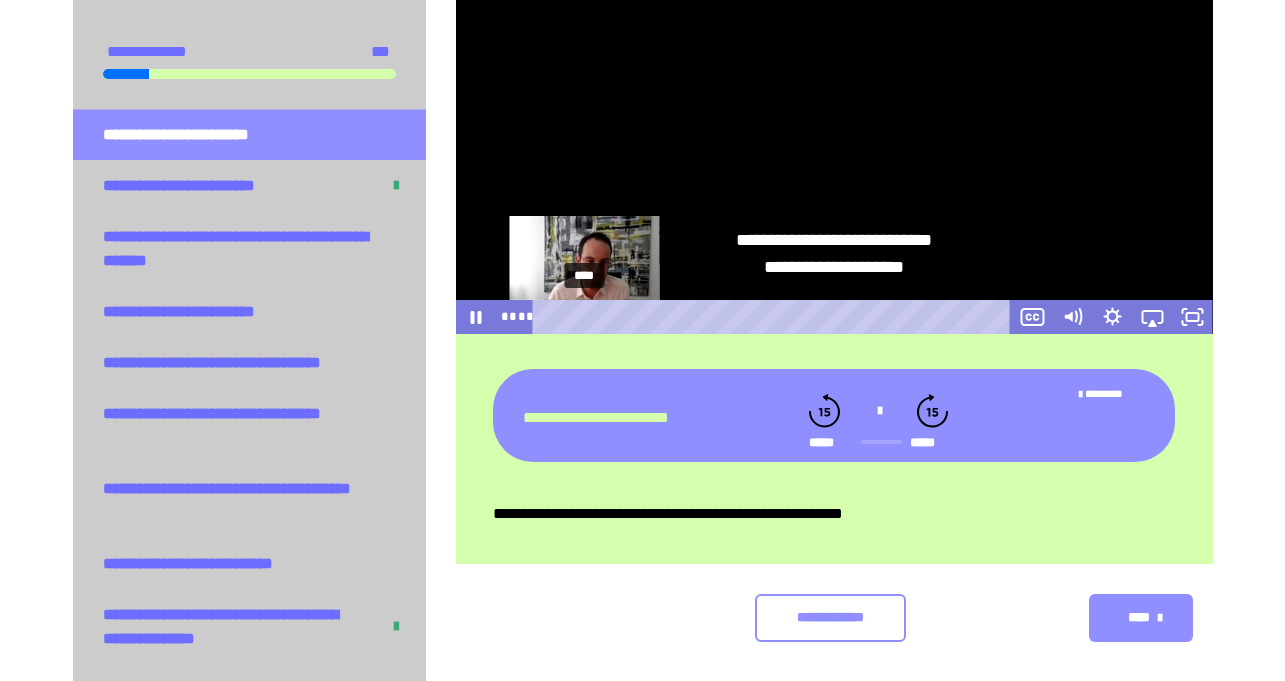 click on "****" at bounding box center (775, 317) 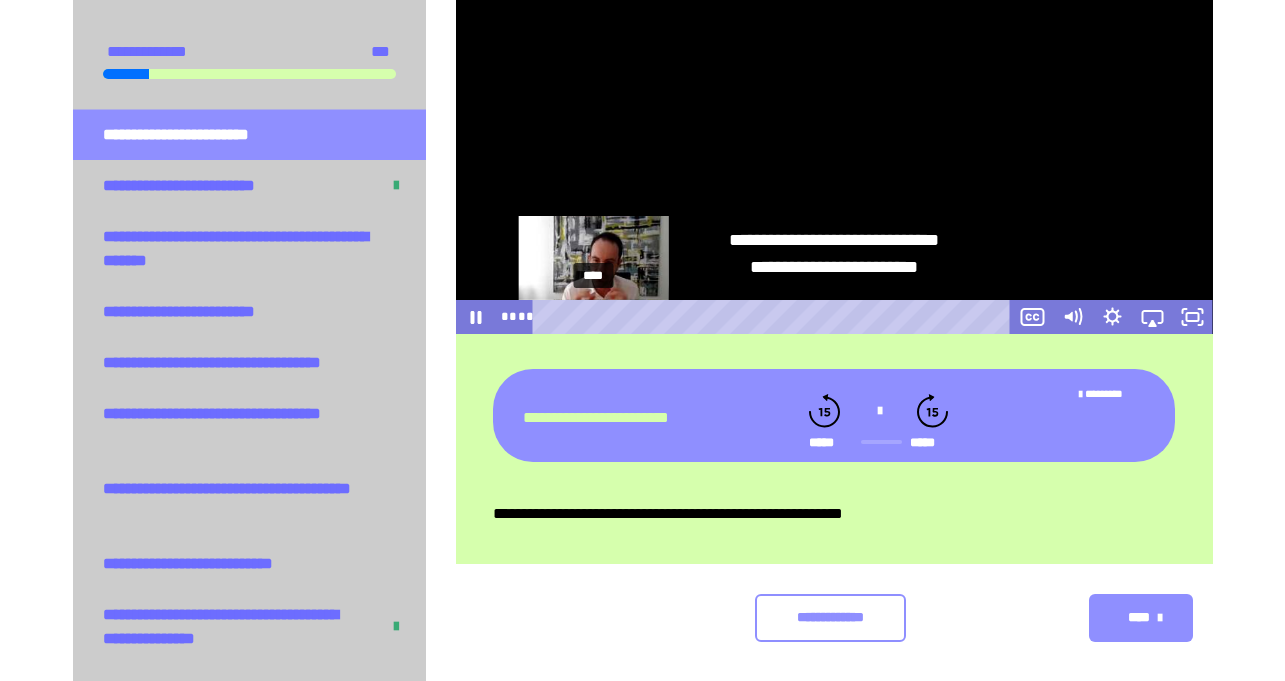 click on "****" at bounding box center [775, 317] 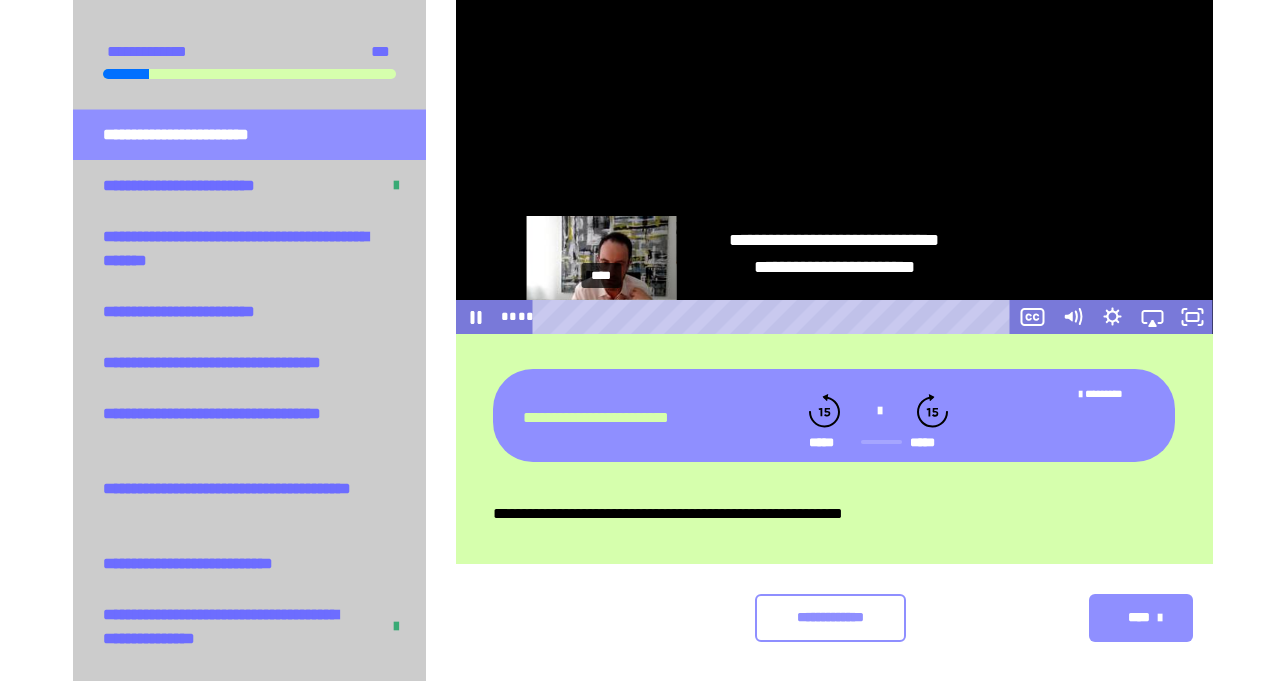 click on "****" at bounding box center (775, 317) 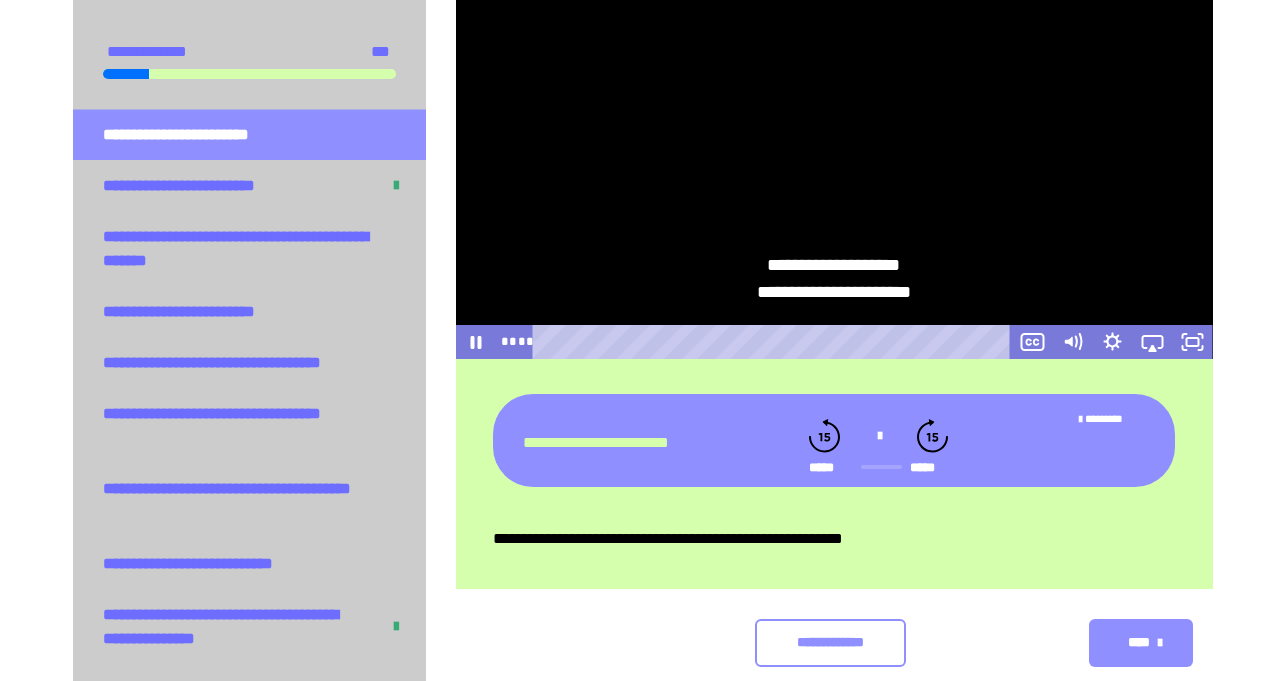 scroll, scrollTop: 639, scrollLeft: 0, axis: vertical 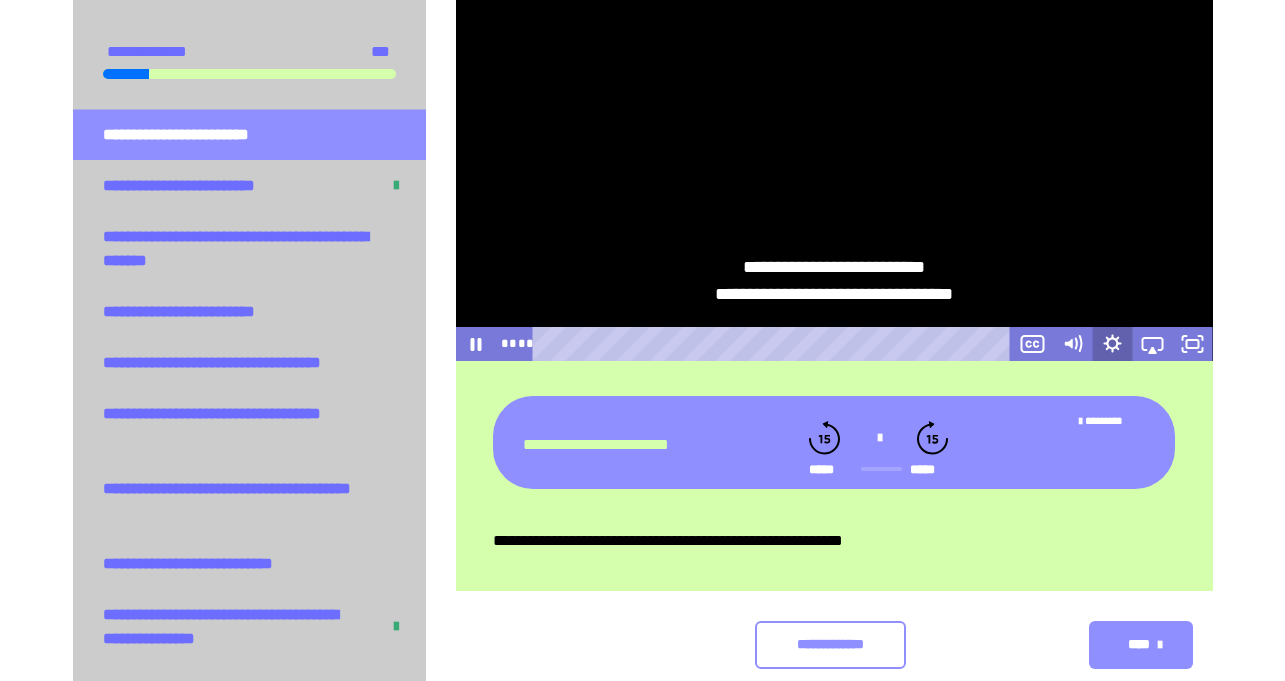 click 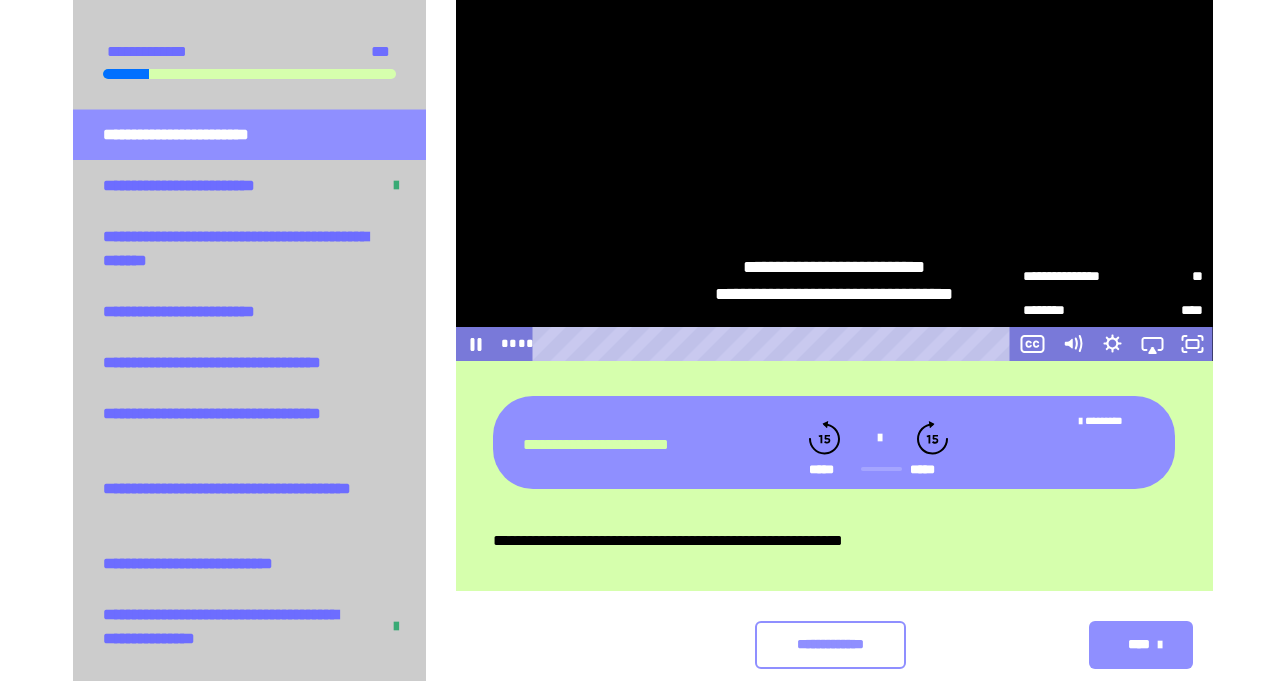 click on "**" at bounding box center [1158, 275] 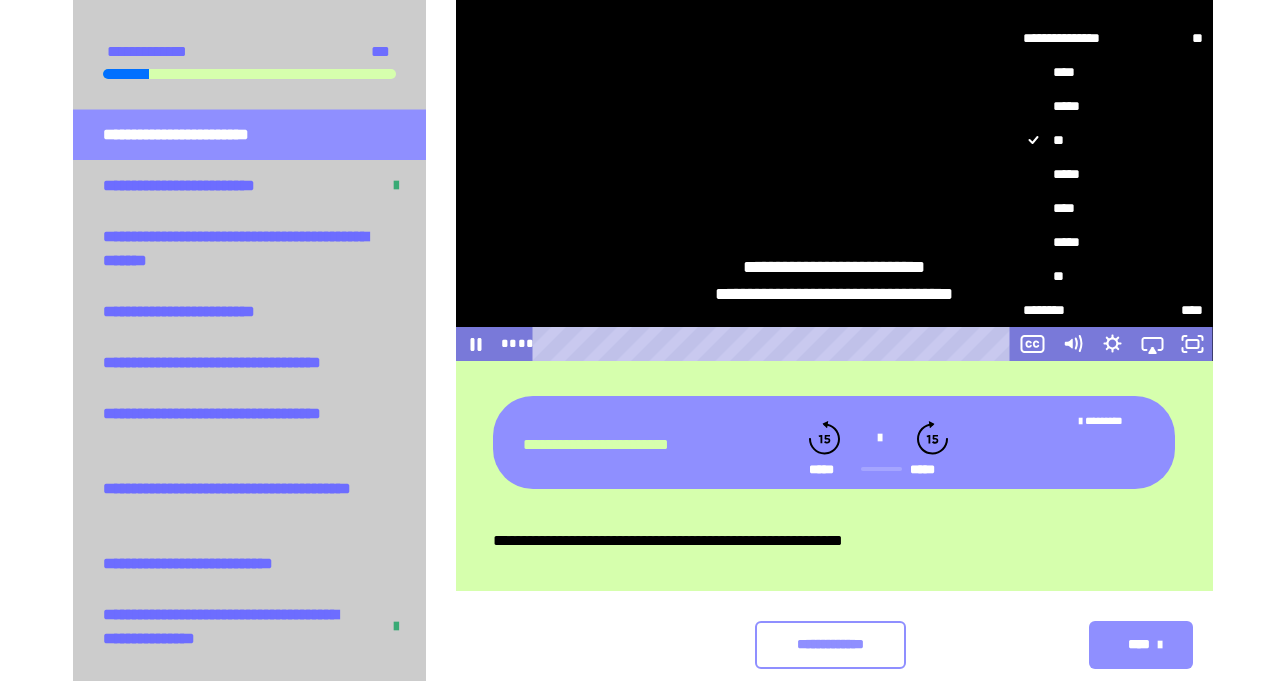 click on "*****" at bounding box center (1113, 175) 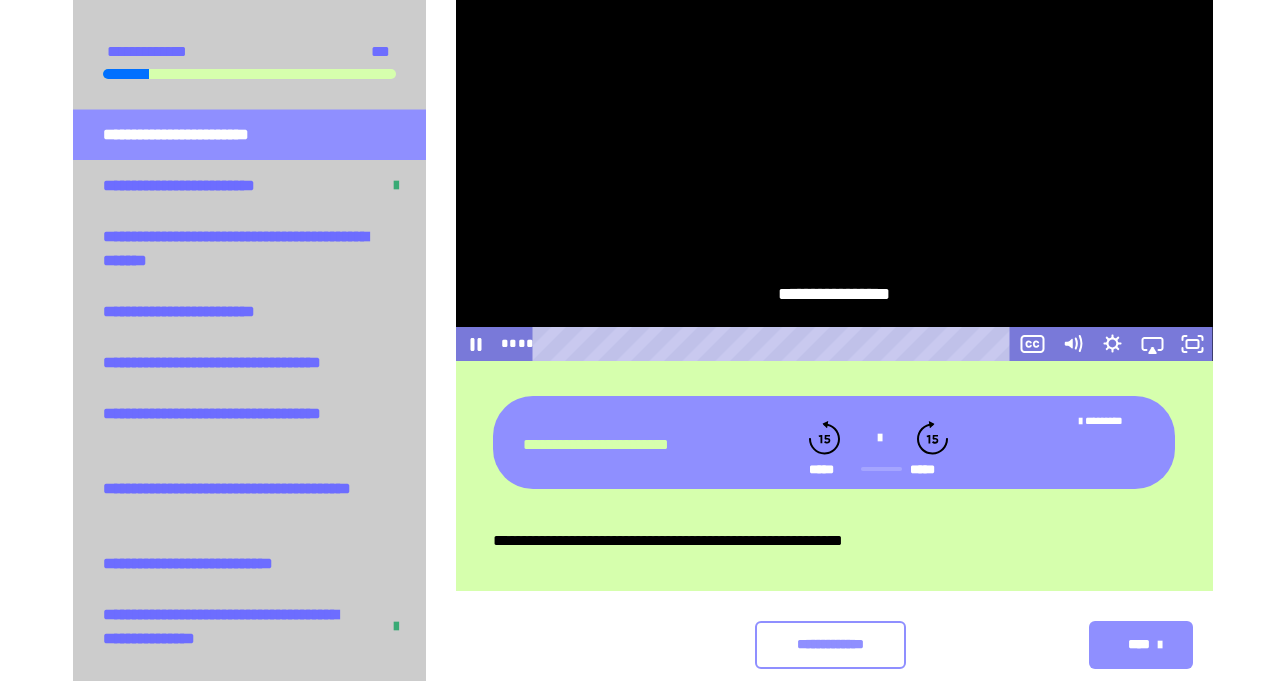click at bounding box center (834, 148) 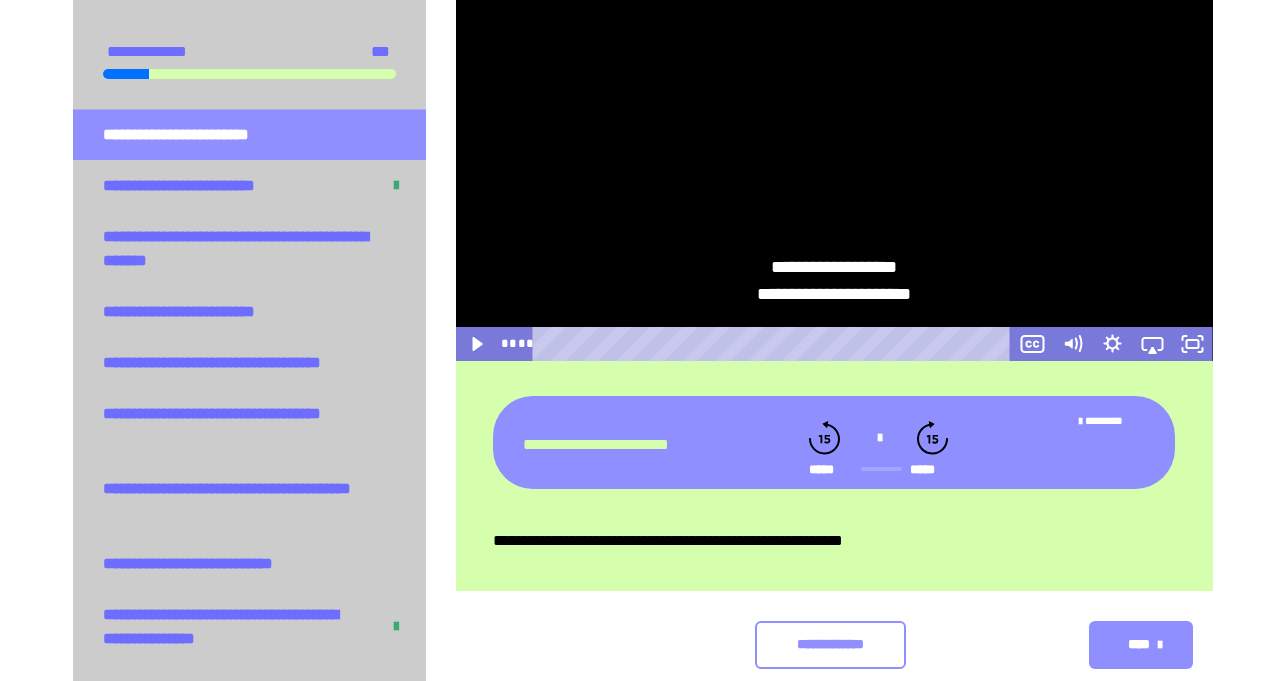 click at bounding box center [834, 148] 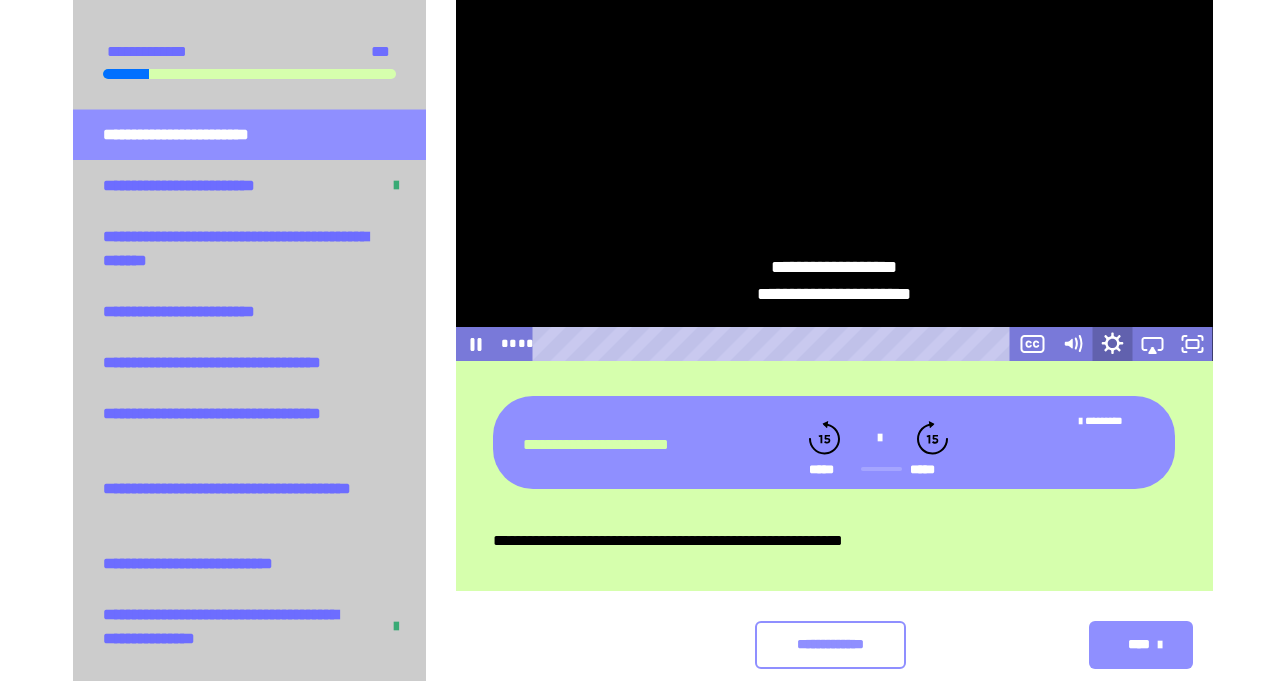 click 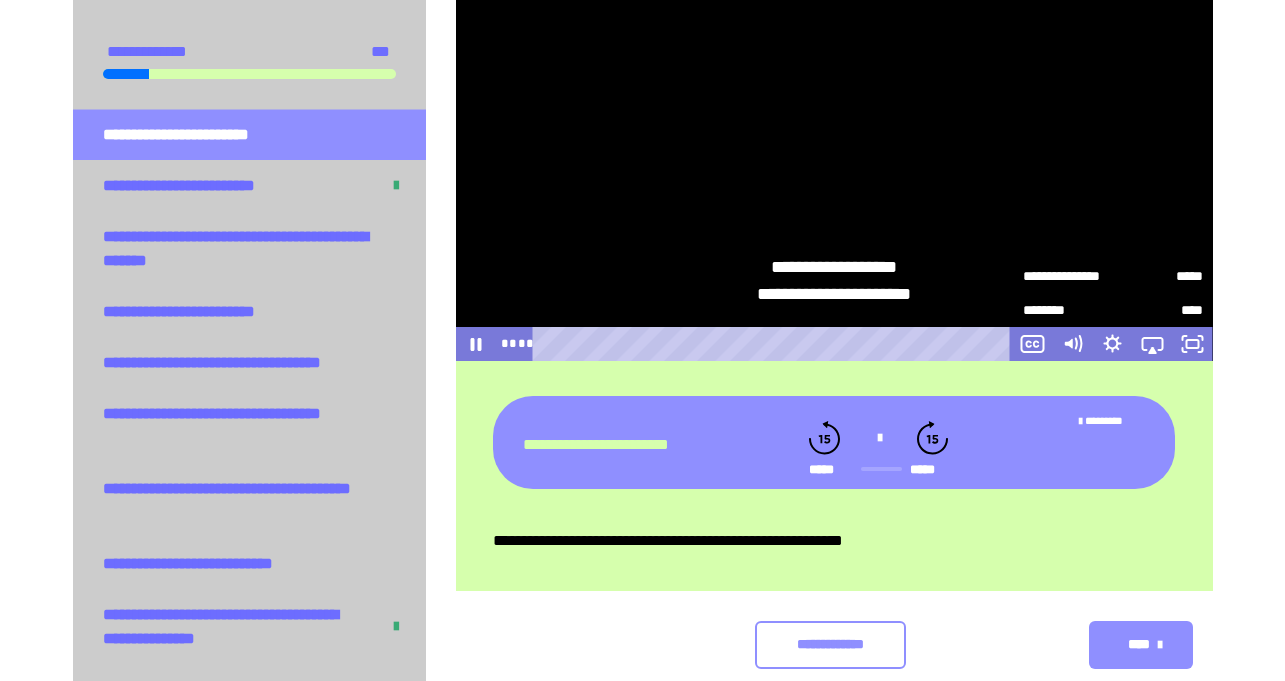 click on "**********" at bounding box center [1068, 270] 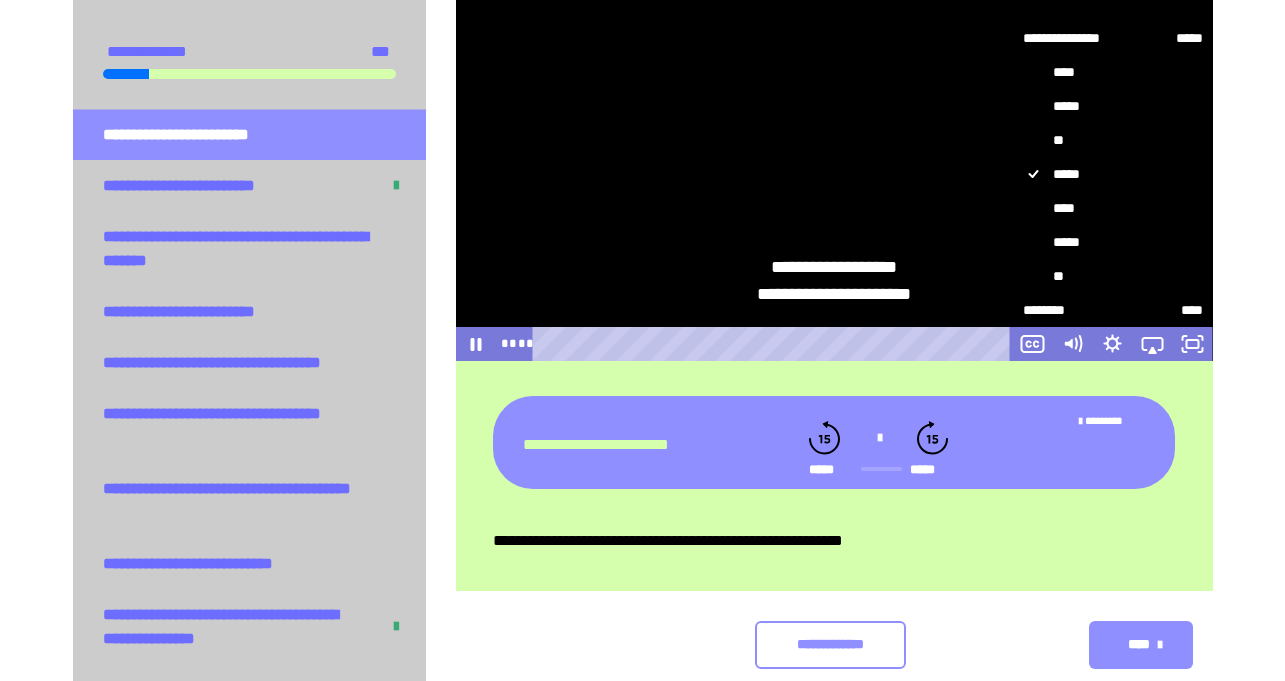 click on "**" at bounding box center [1113, 141] 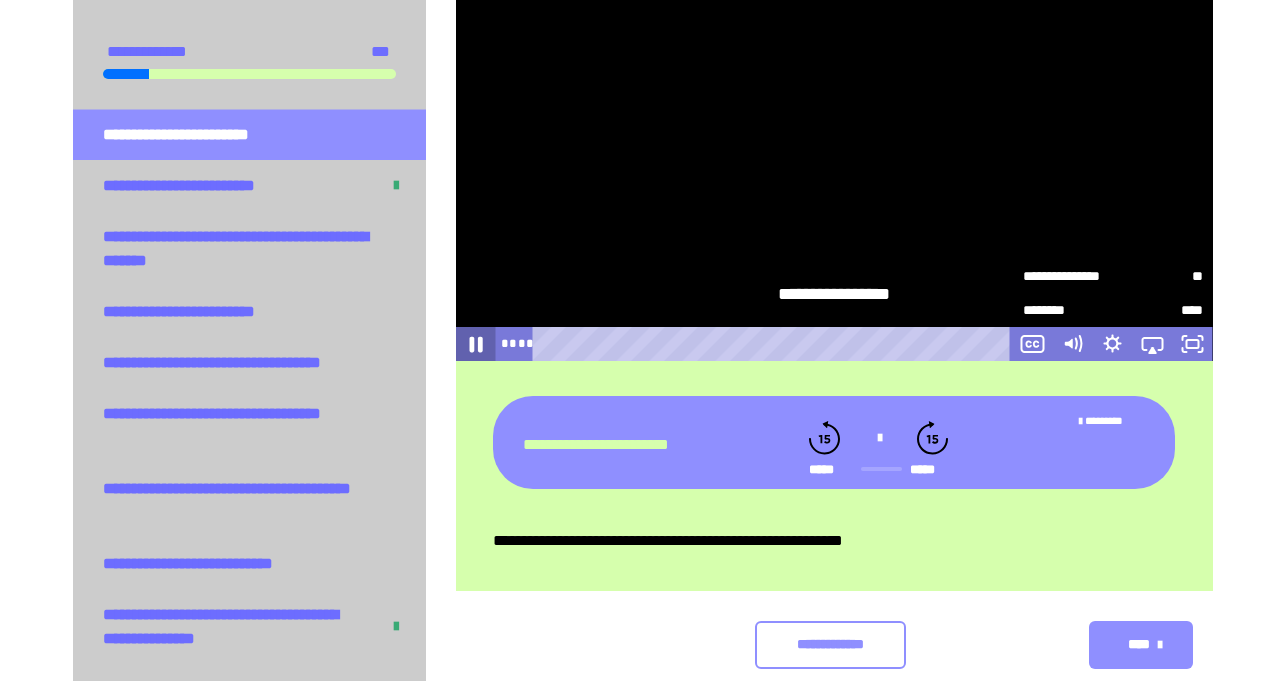 click 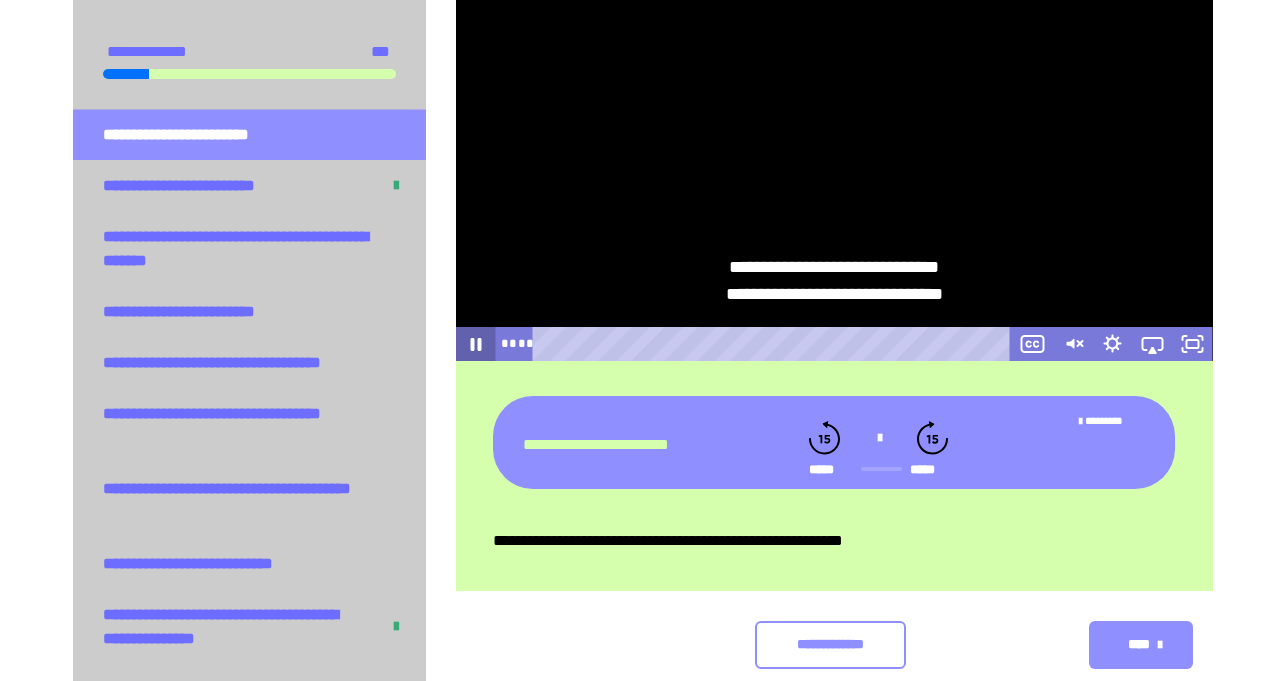 click 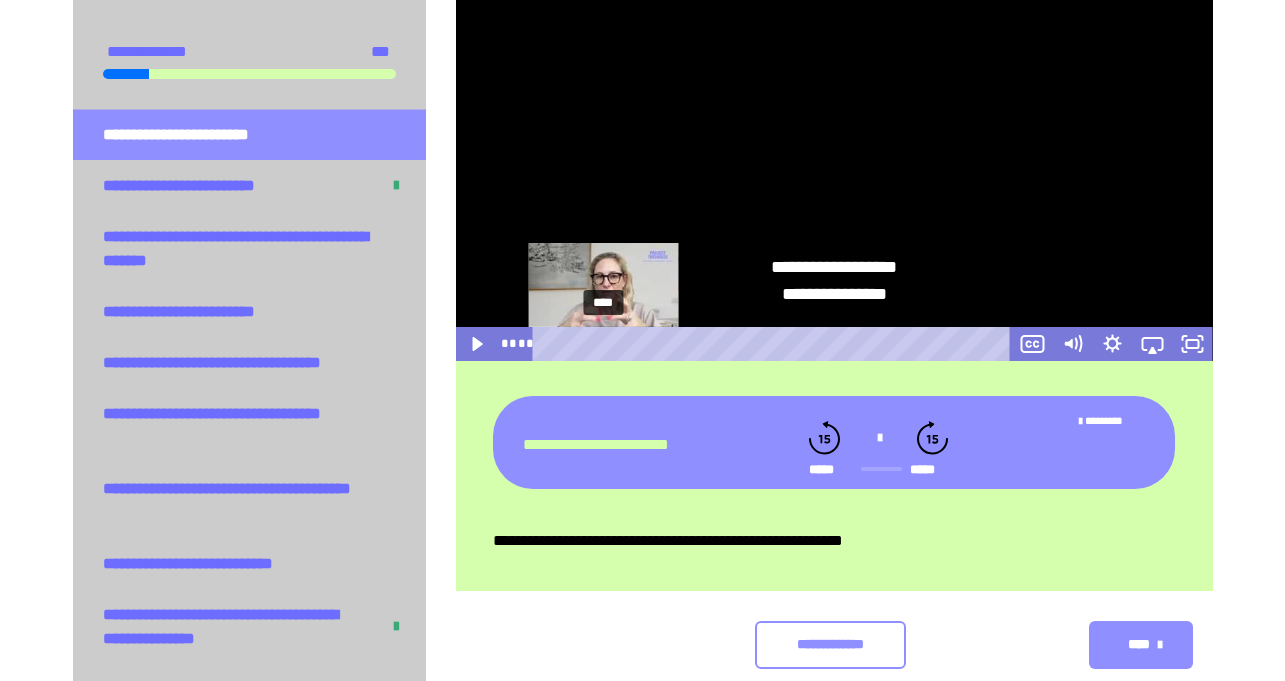 click at bounding box center (603, 343) 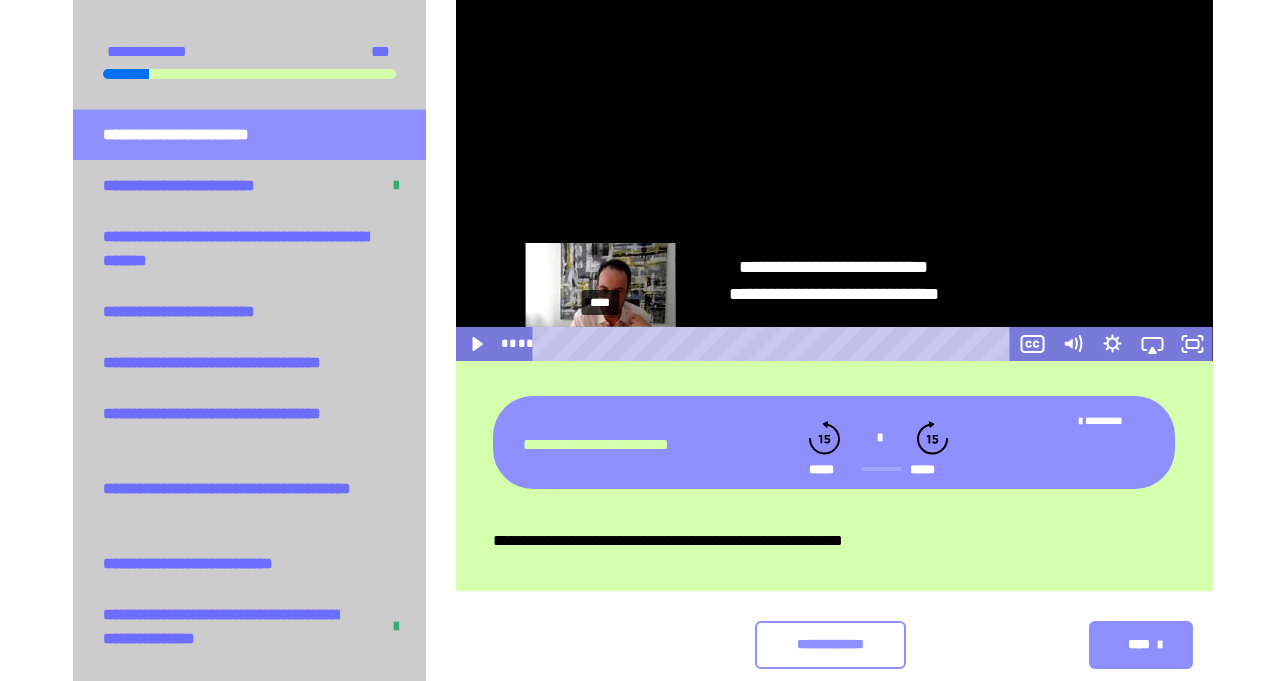 click at bounding box center [600, 343] 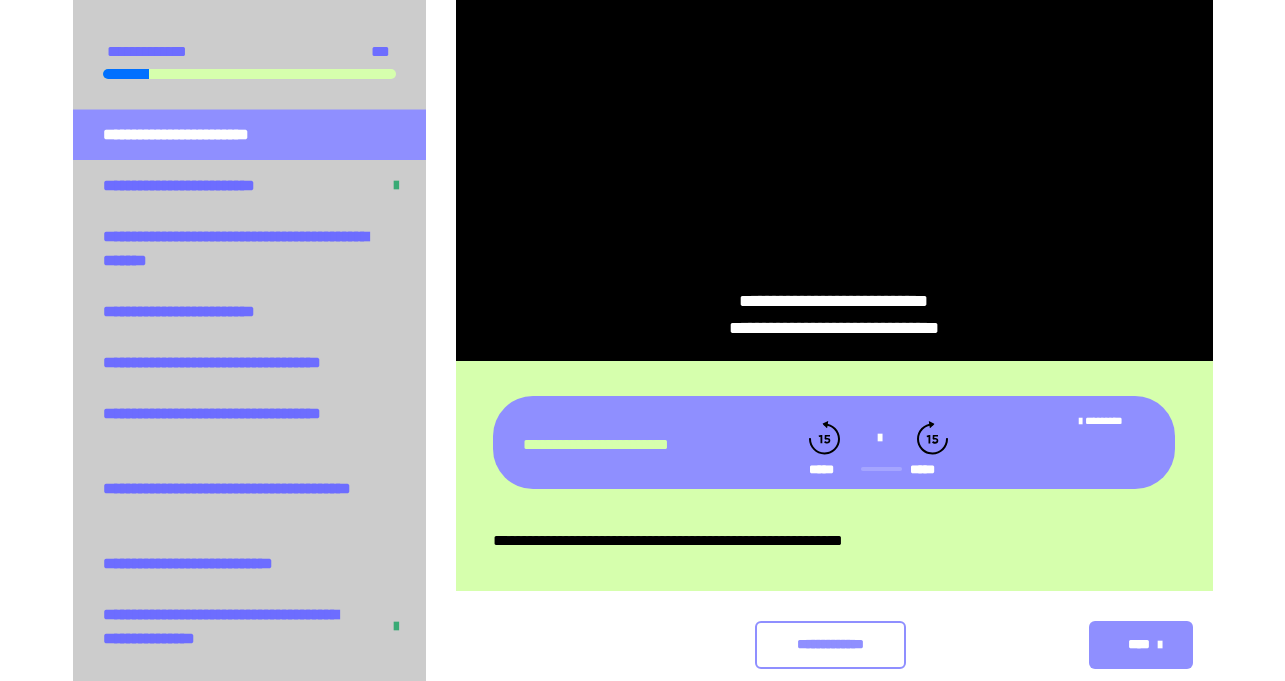 click at bounding box center (878, 438) 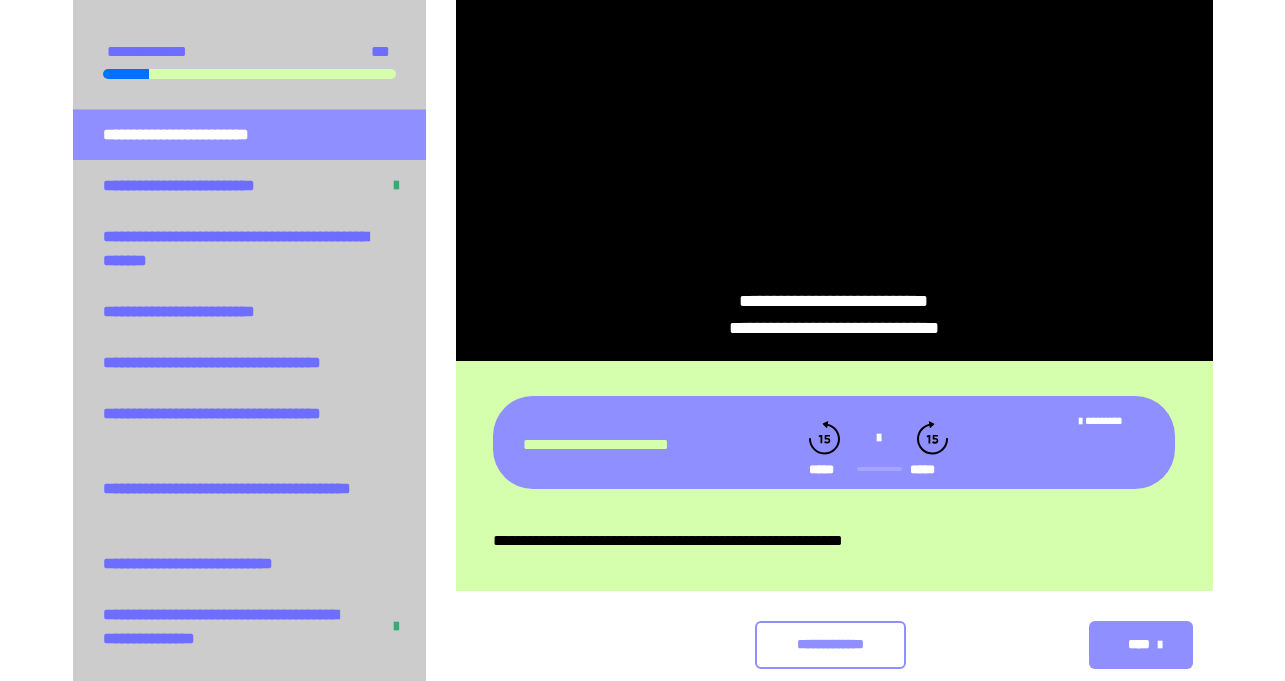 click at bounding box center [879, 469] 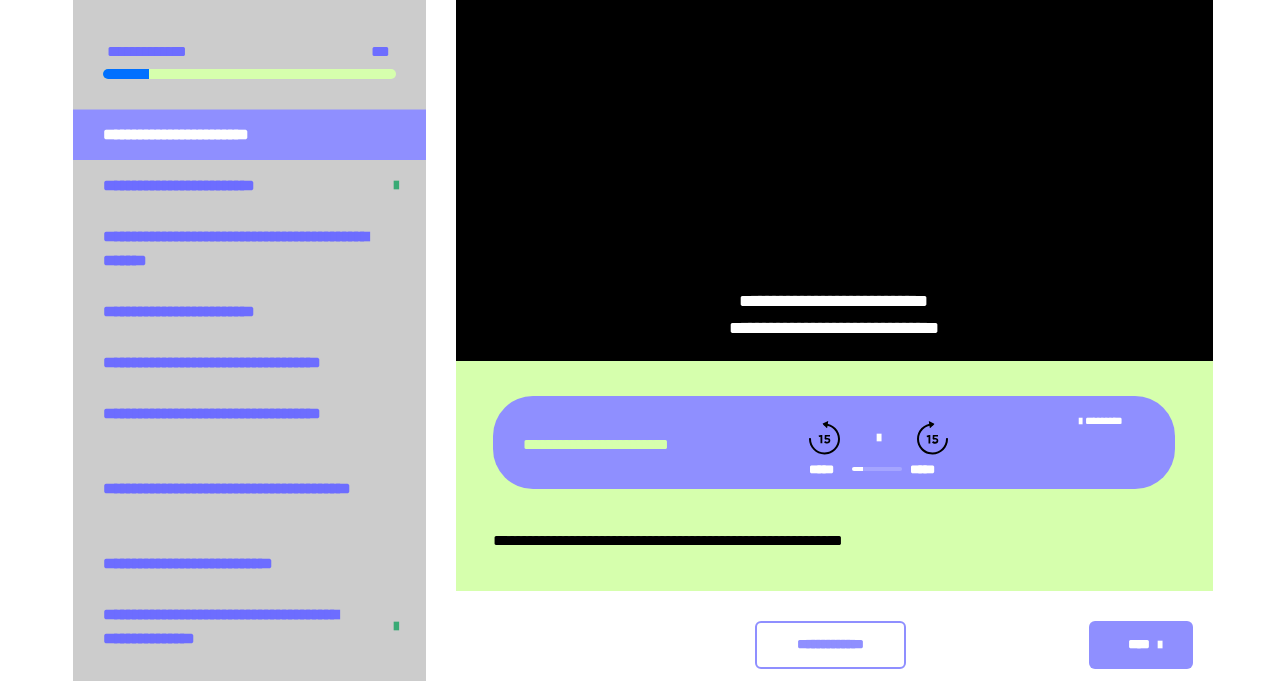 click at bounding box center [877, 469] 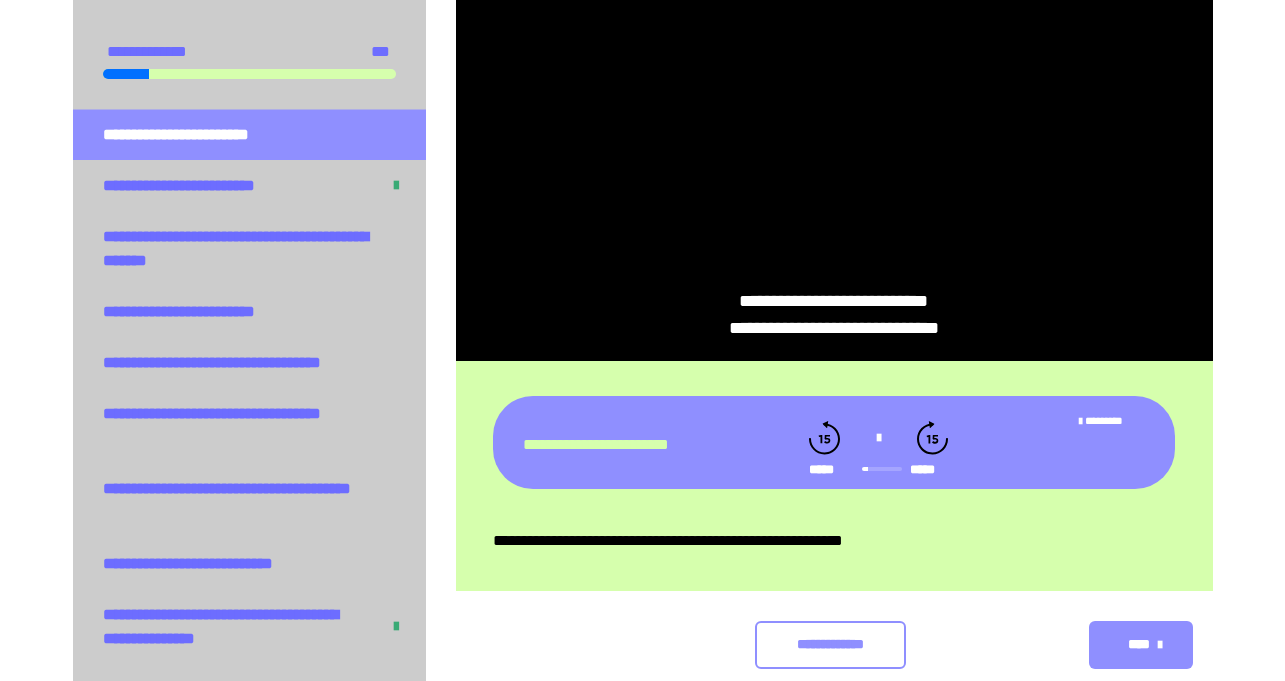 click 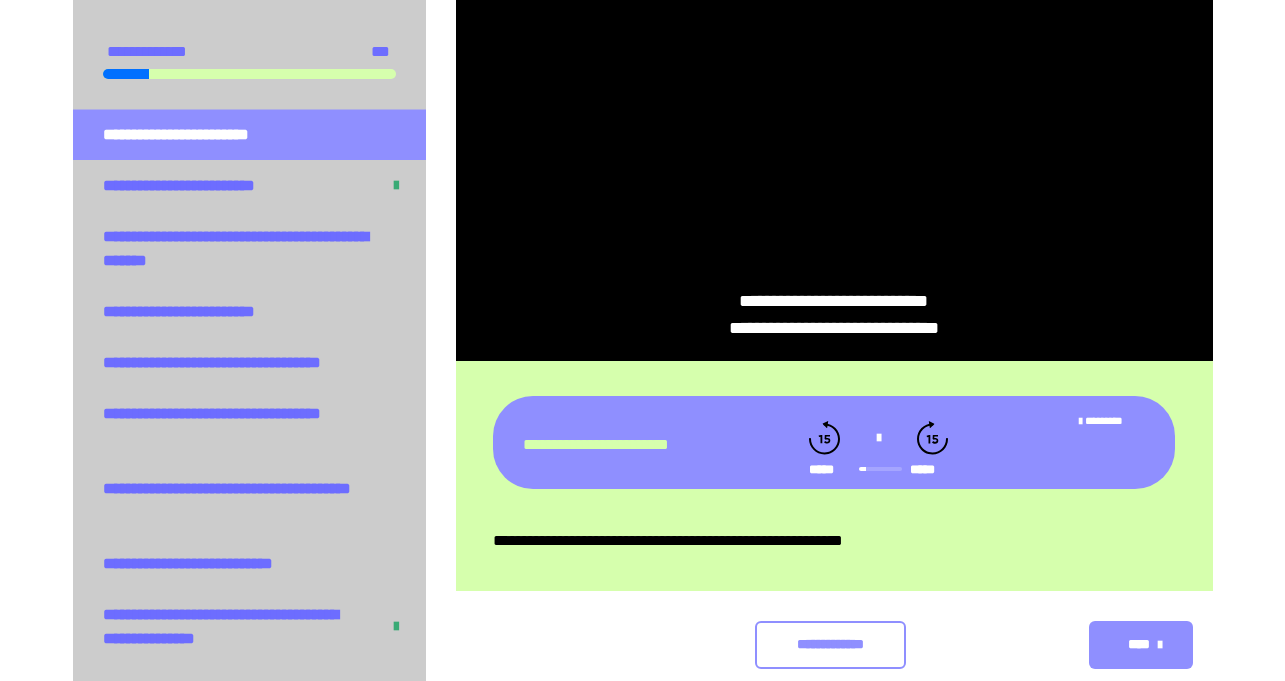 click 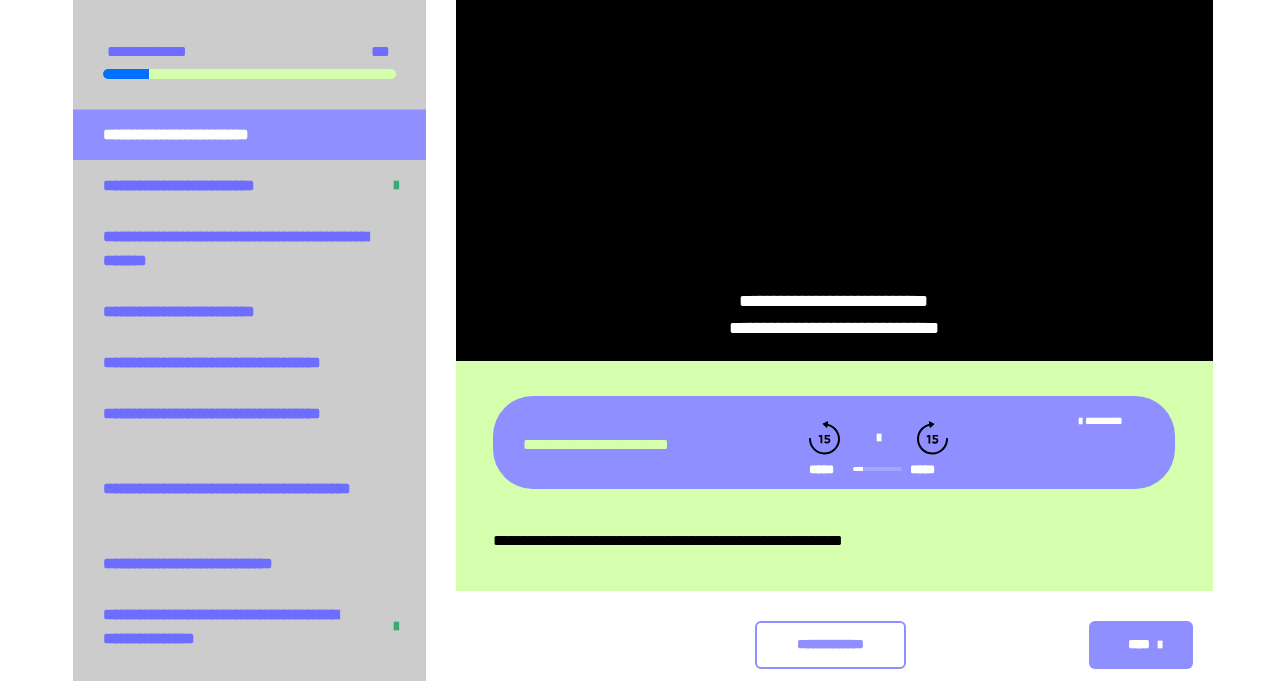 click 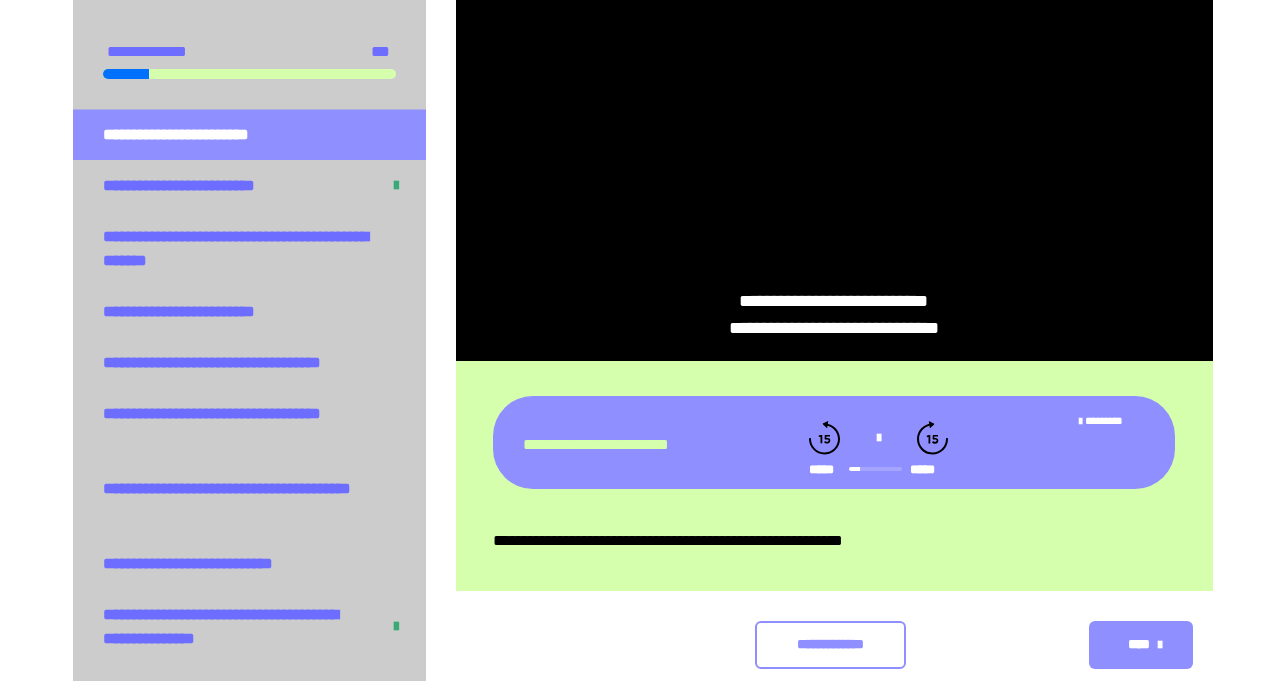 click 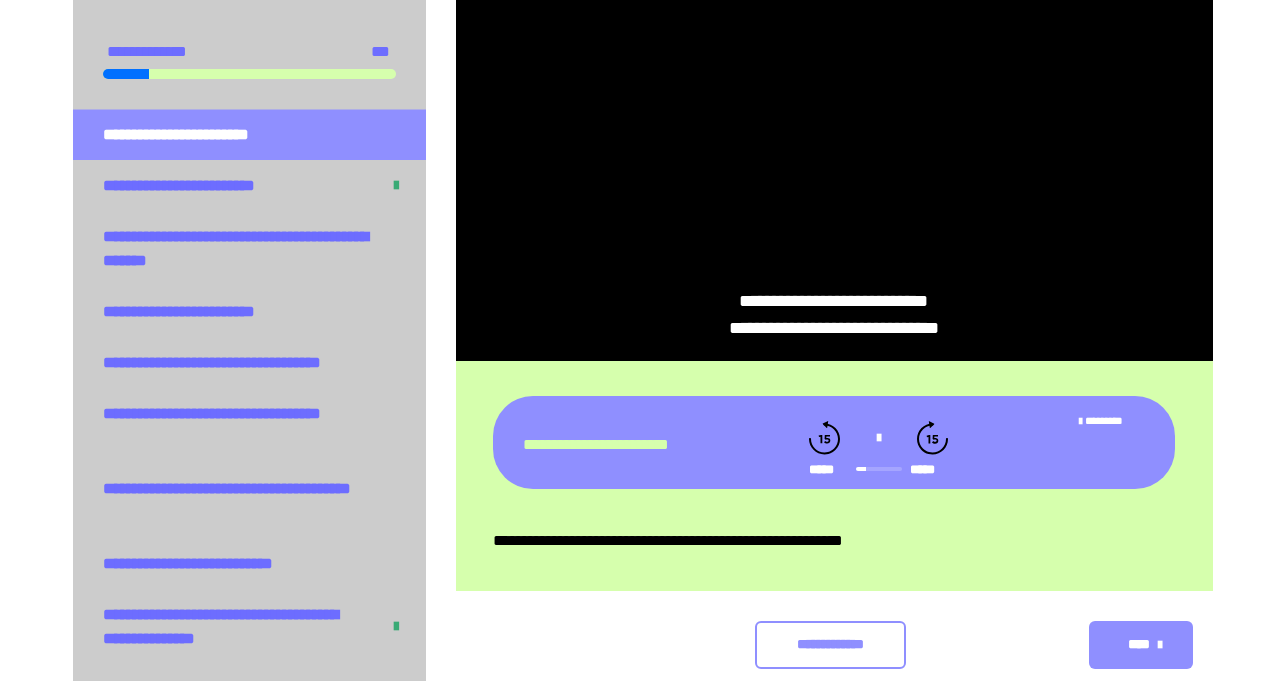 click at bounding box center (878, 438) 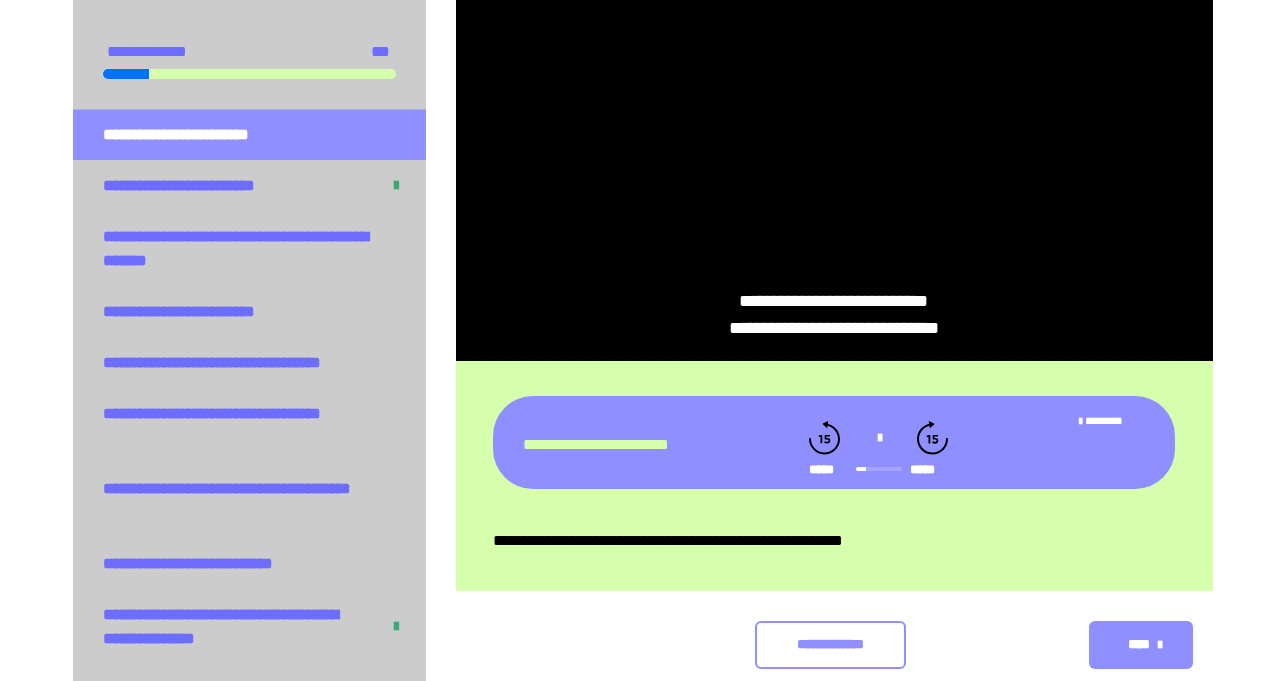 click at bounding box center (878, 438) 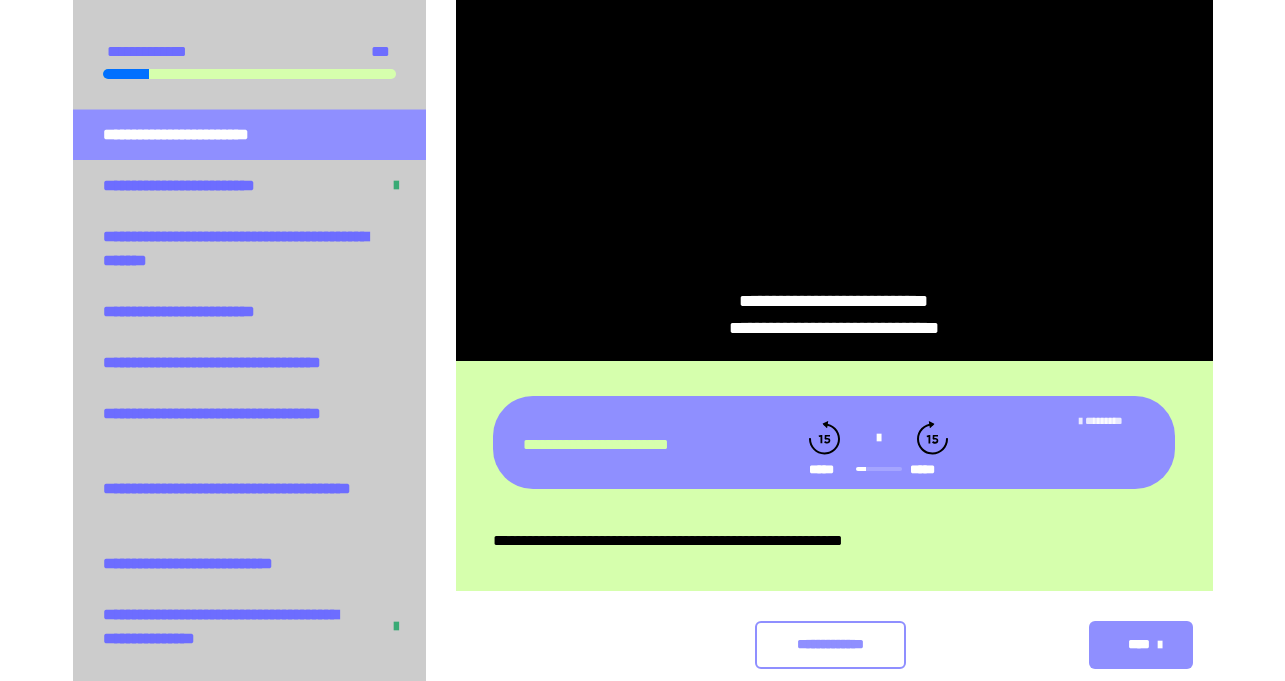 click on "***** * **" at bounding box center [1104, 420] 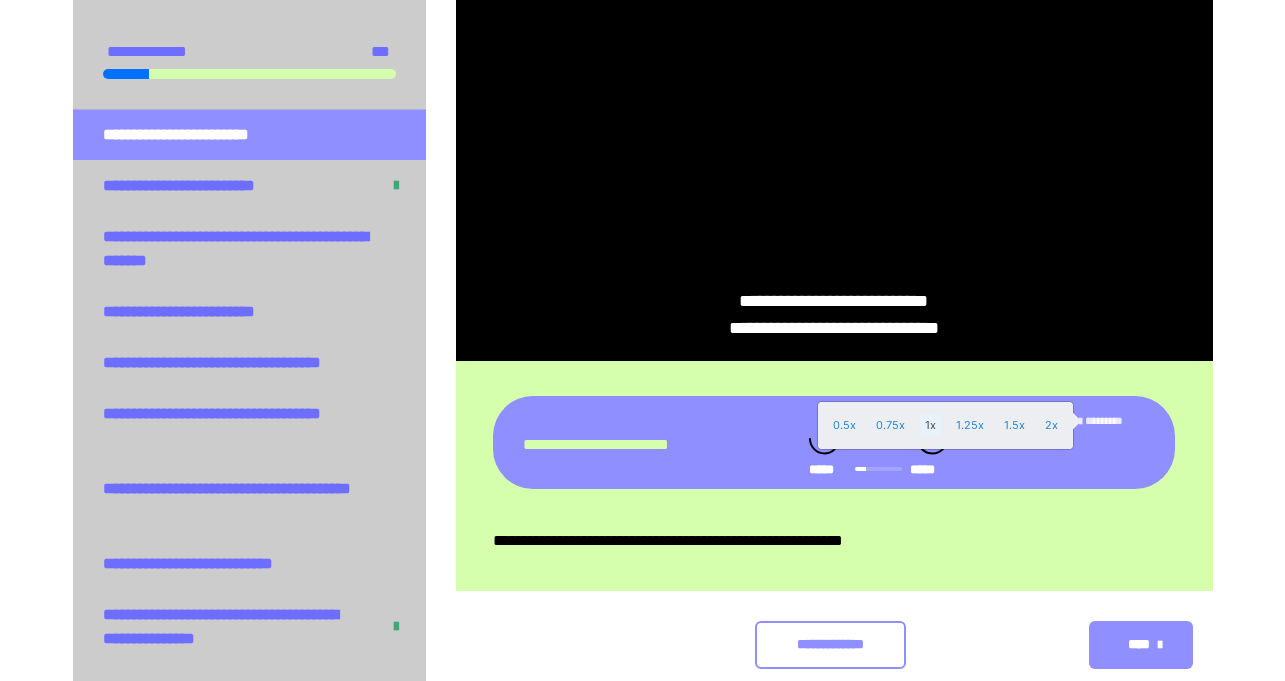 click at bounding box center (642, 340) 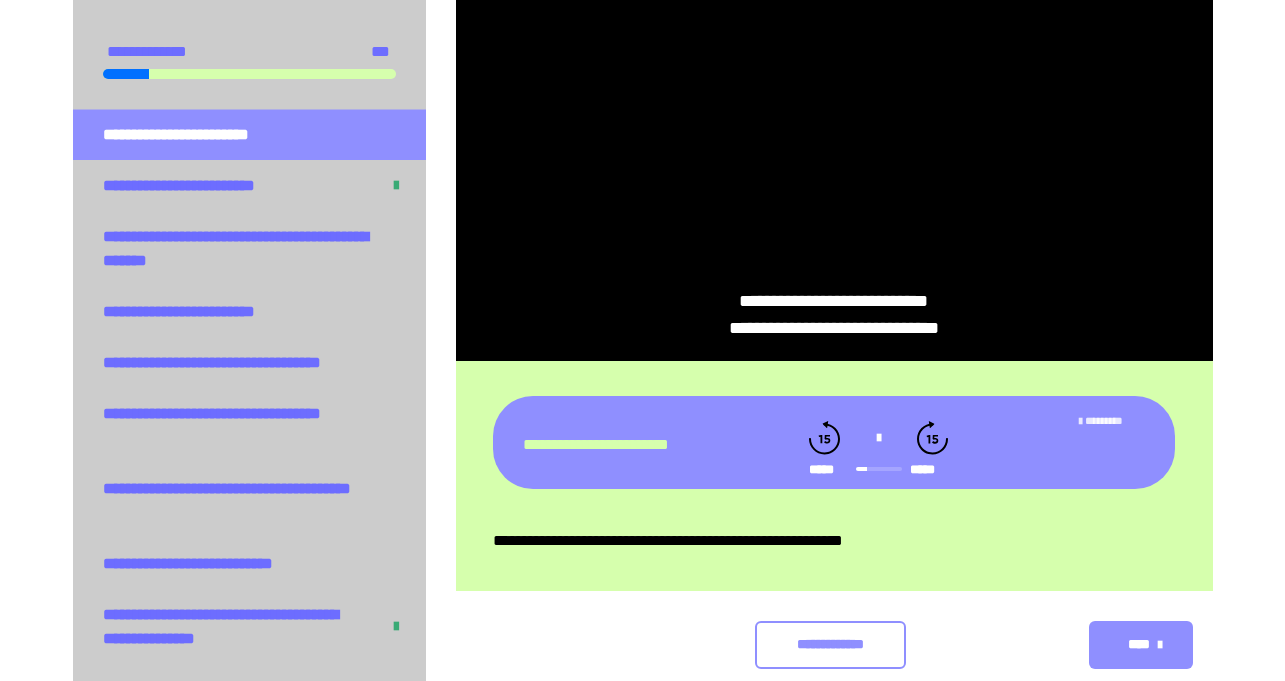 click 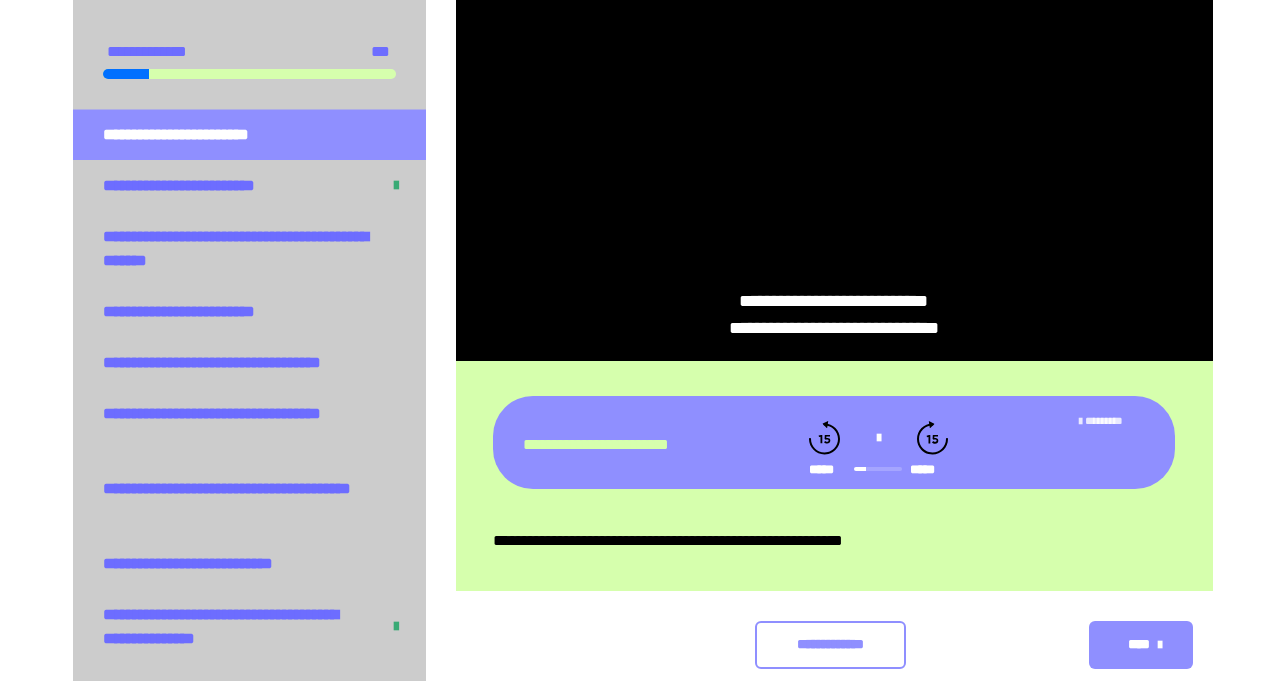click 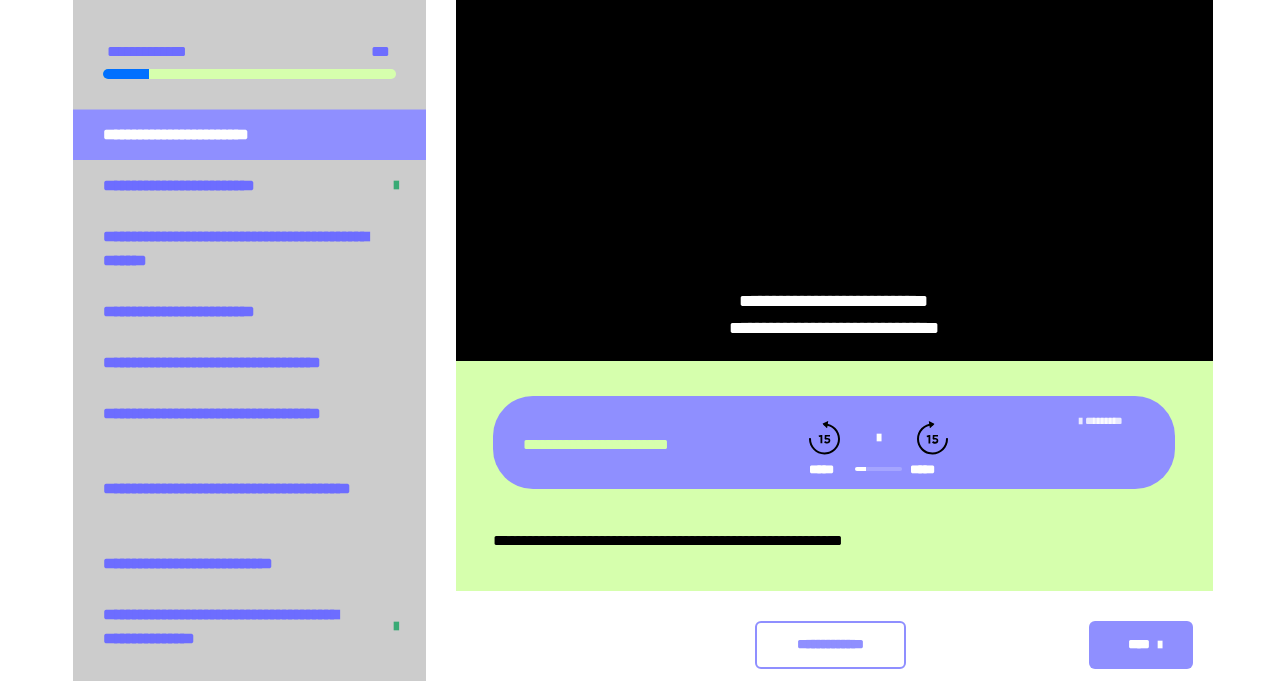 click 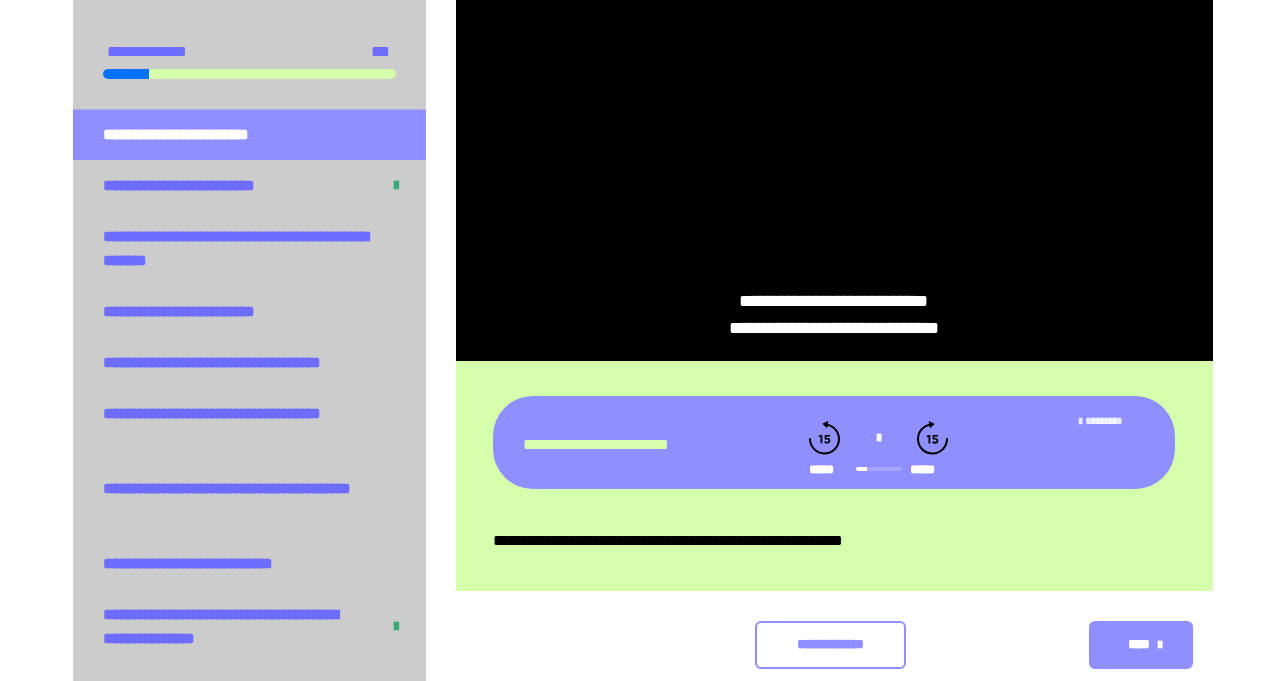 click at bounding box center [878, 438] 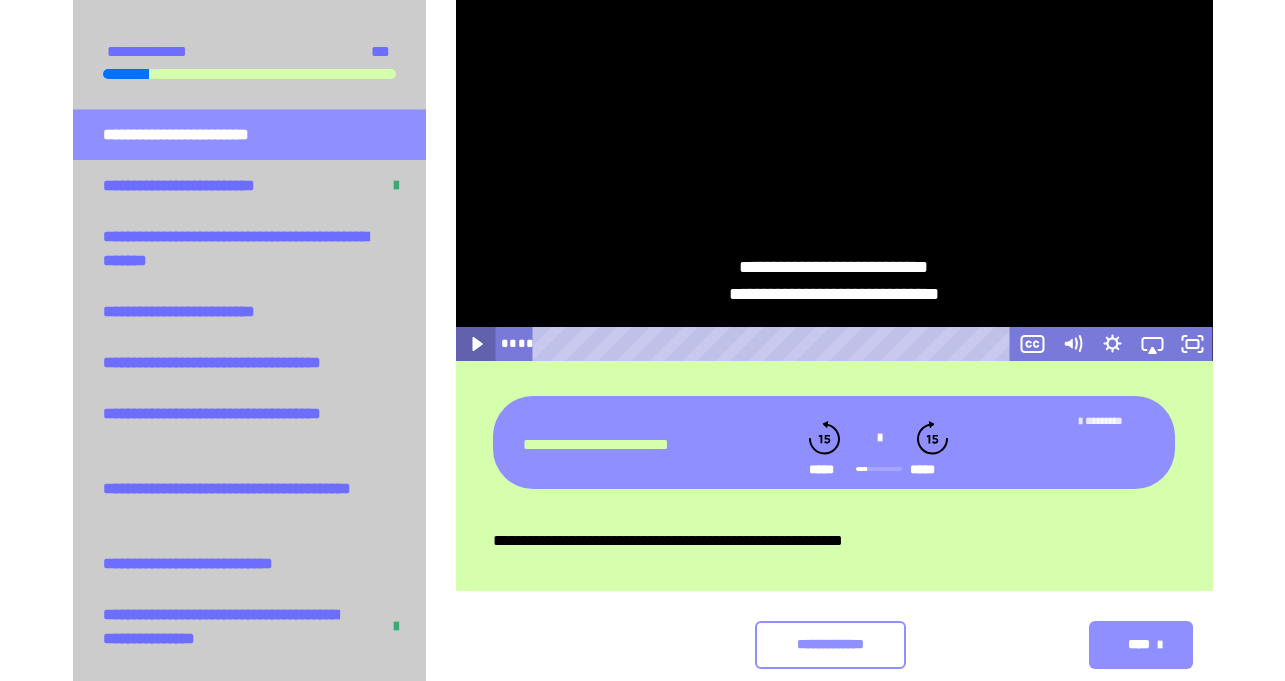 click 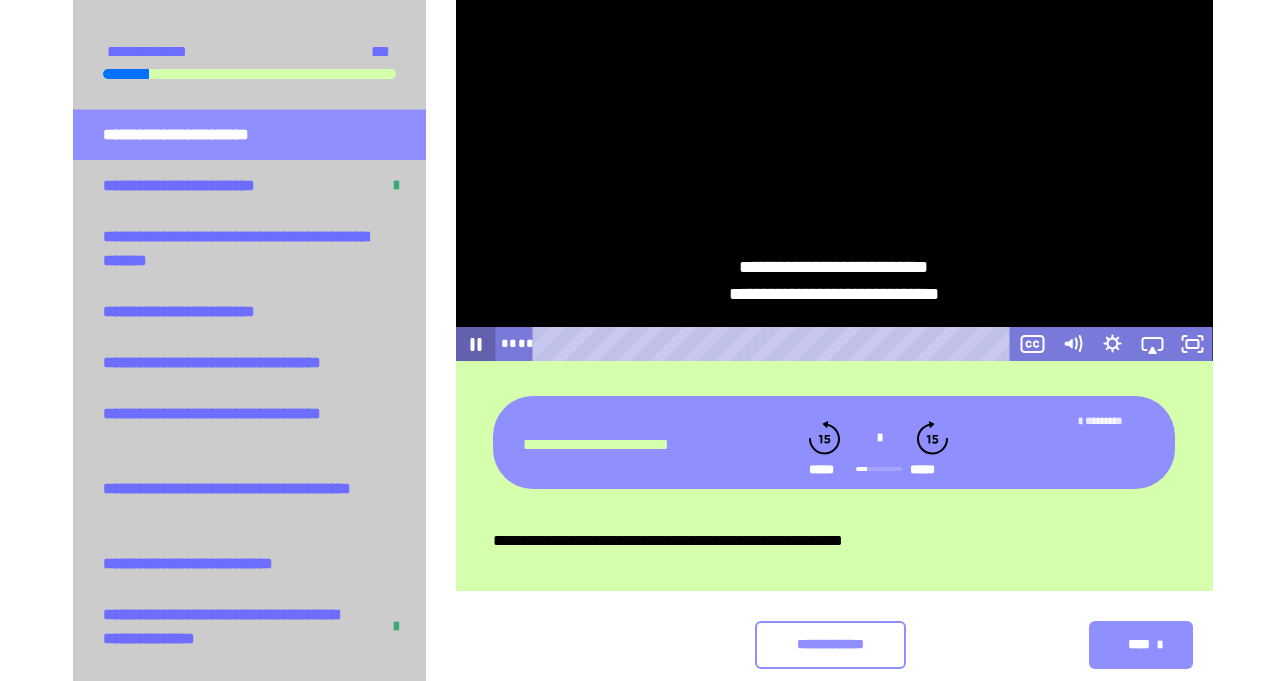 click 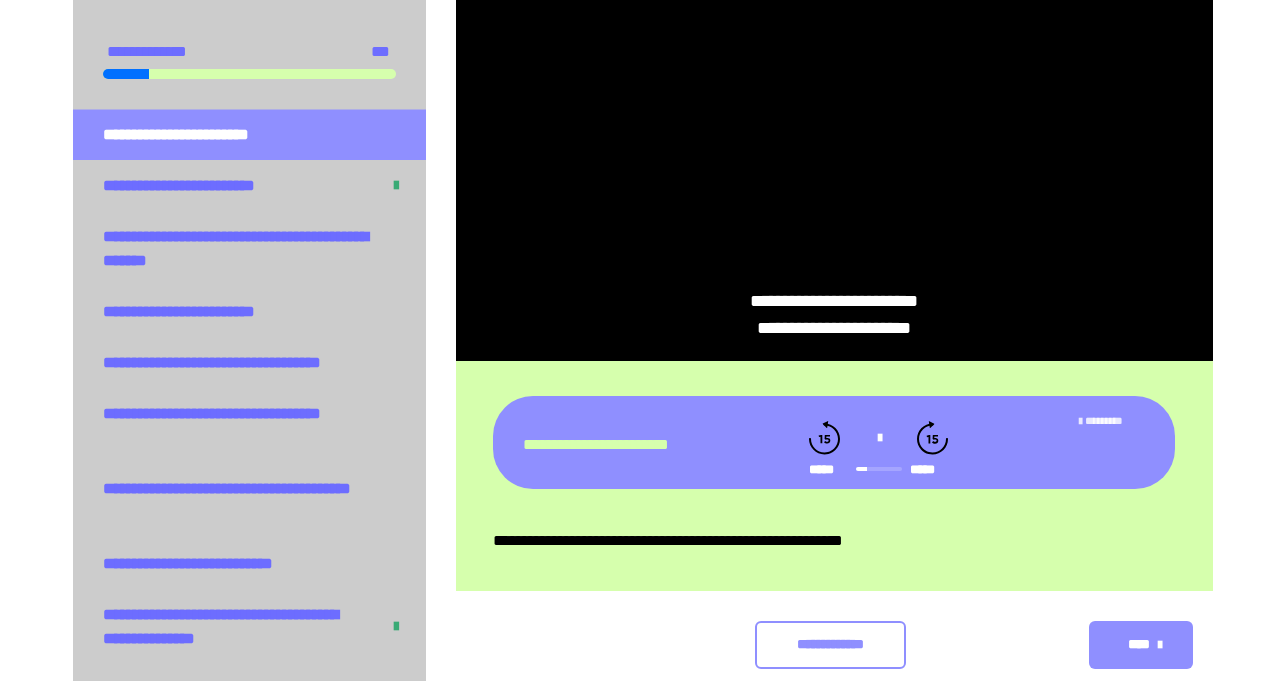 click at bounding box center (878, 438) 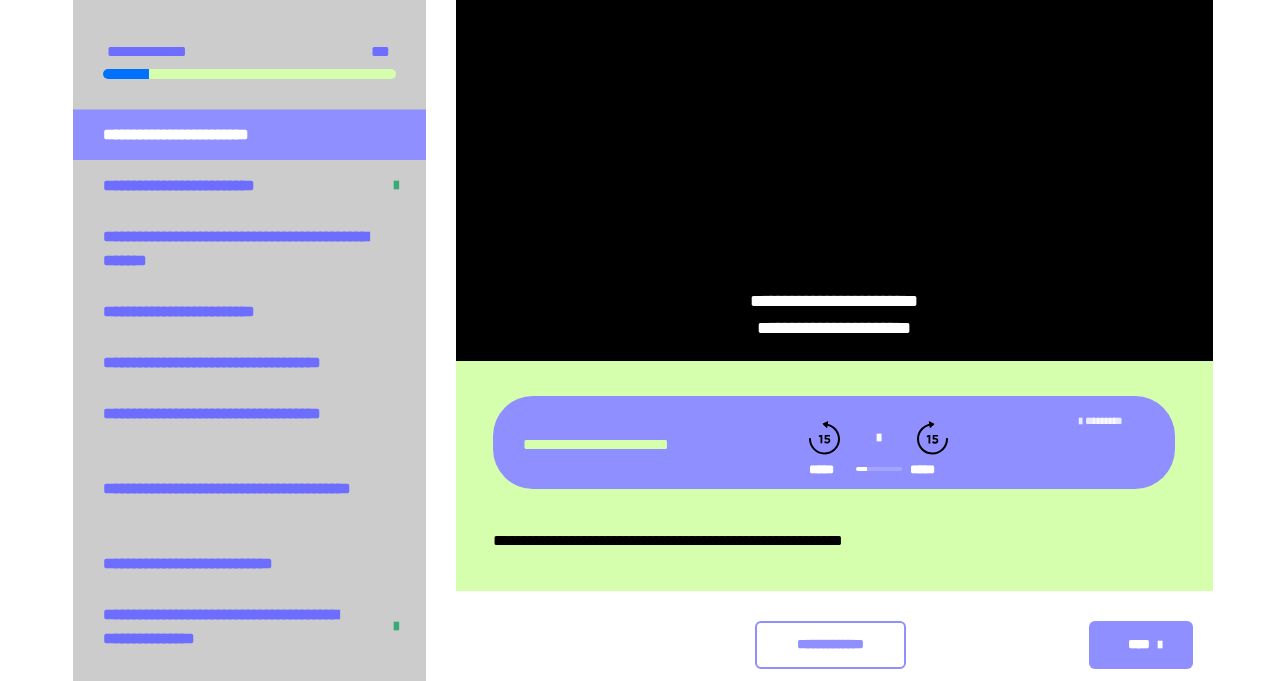 click 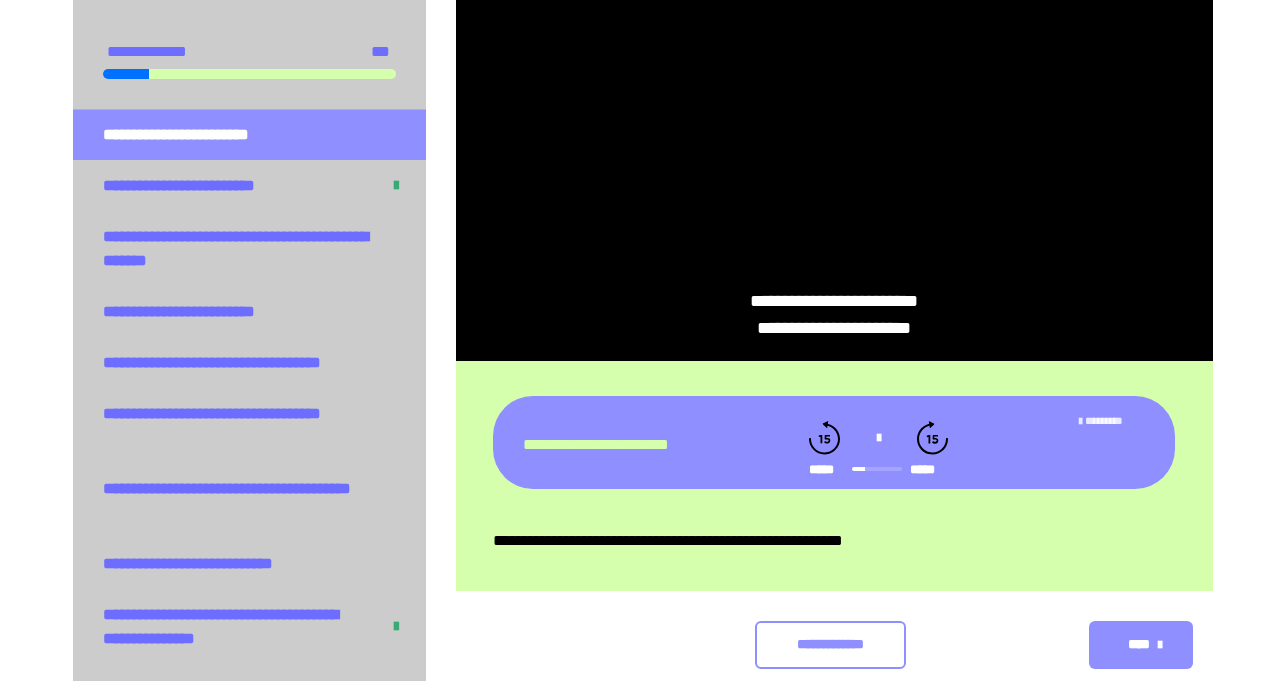 click 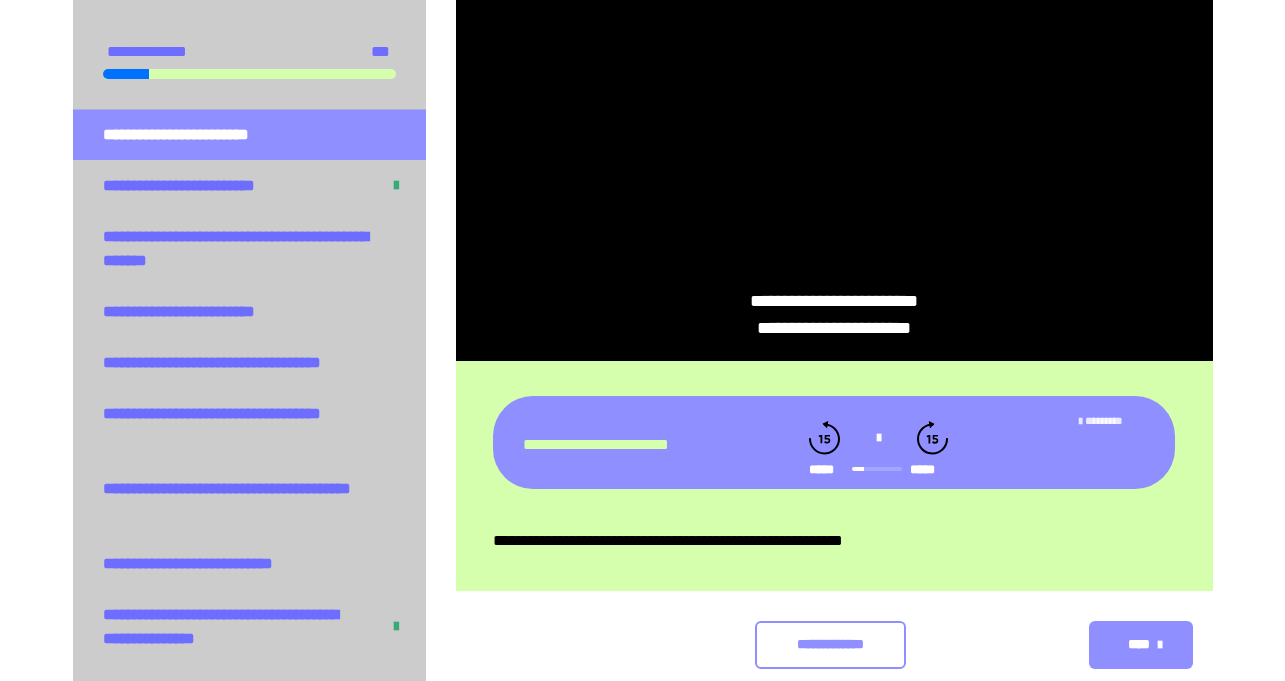 click 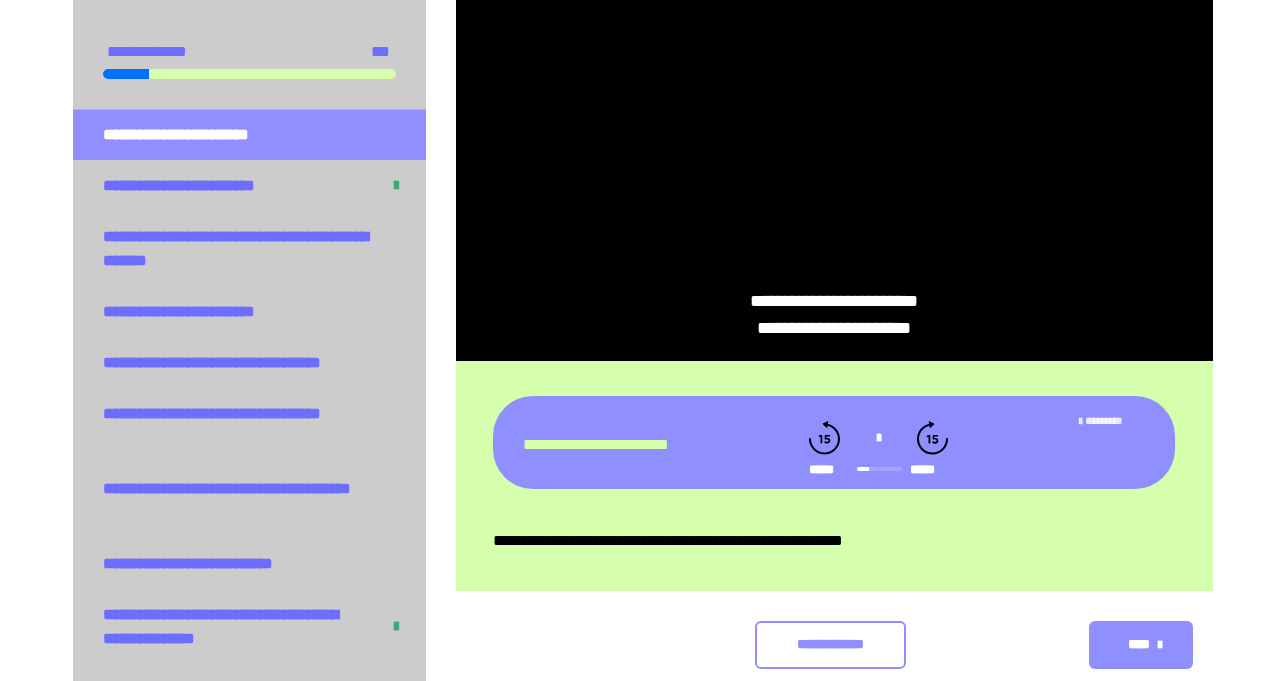 click at bounding box center (878, 438) 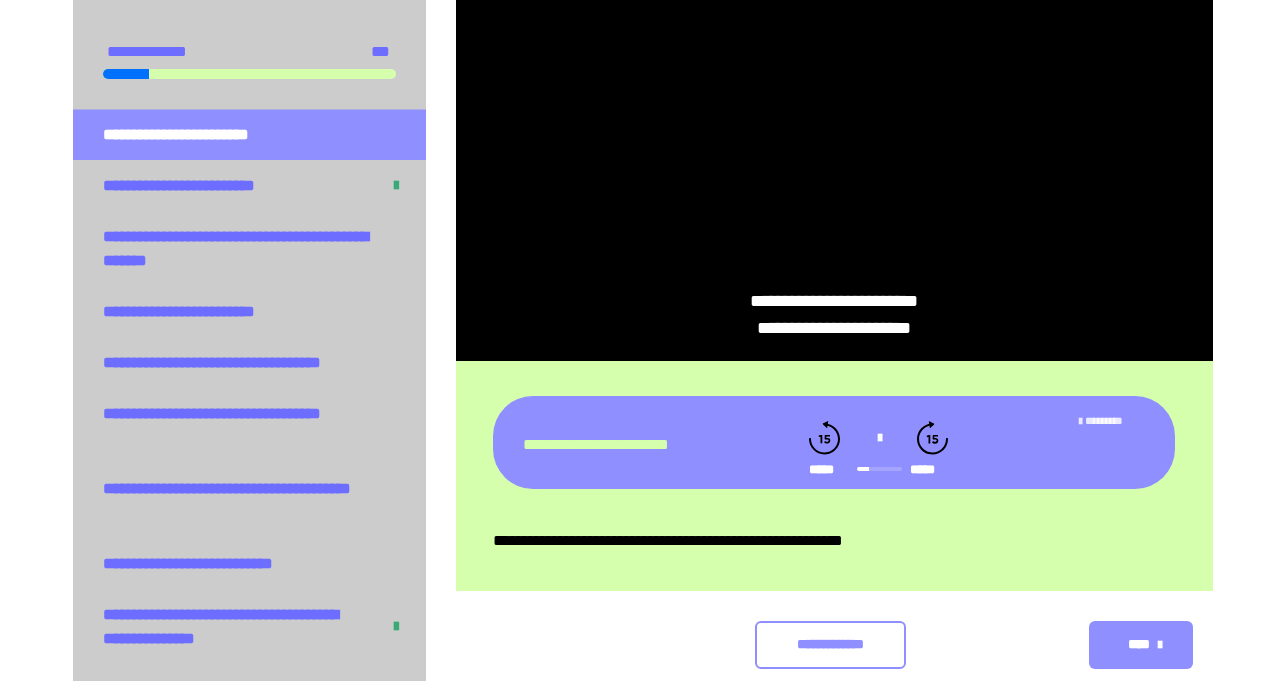 click at bounding box center (878, 438) 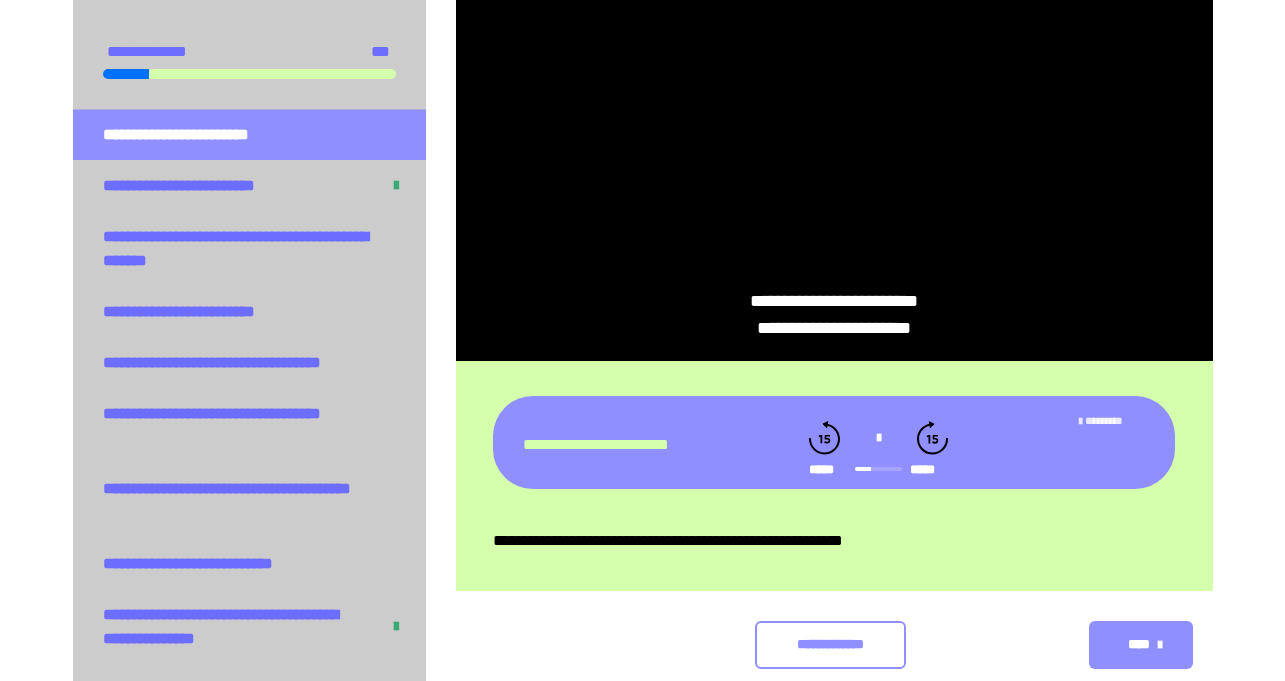 click at bounding box center [878, 438] 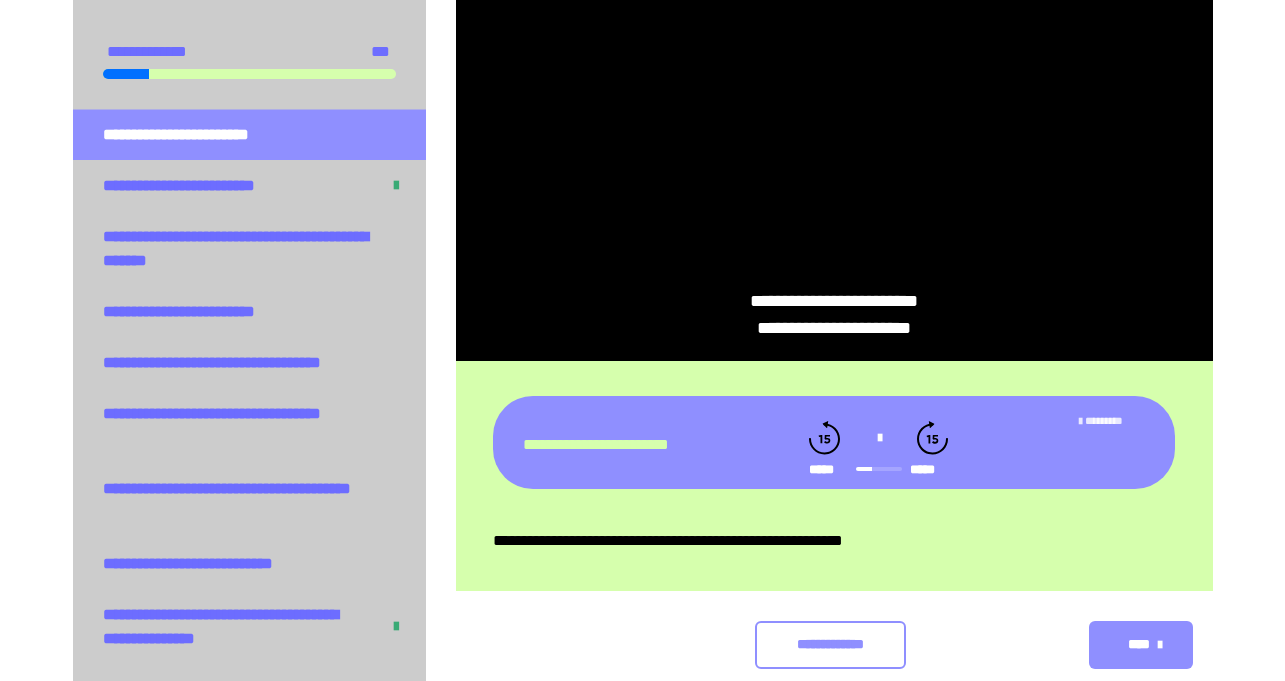 click 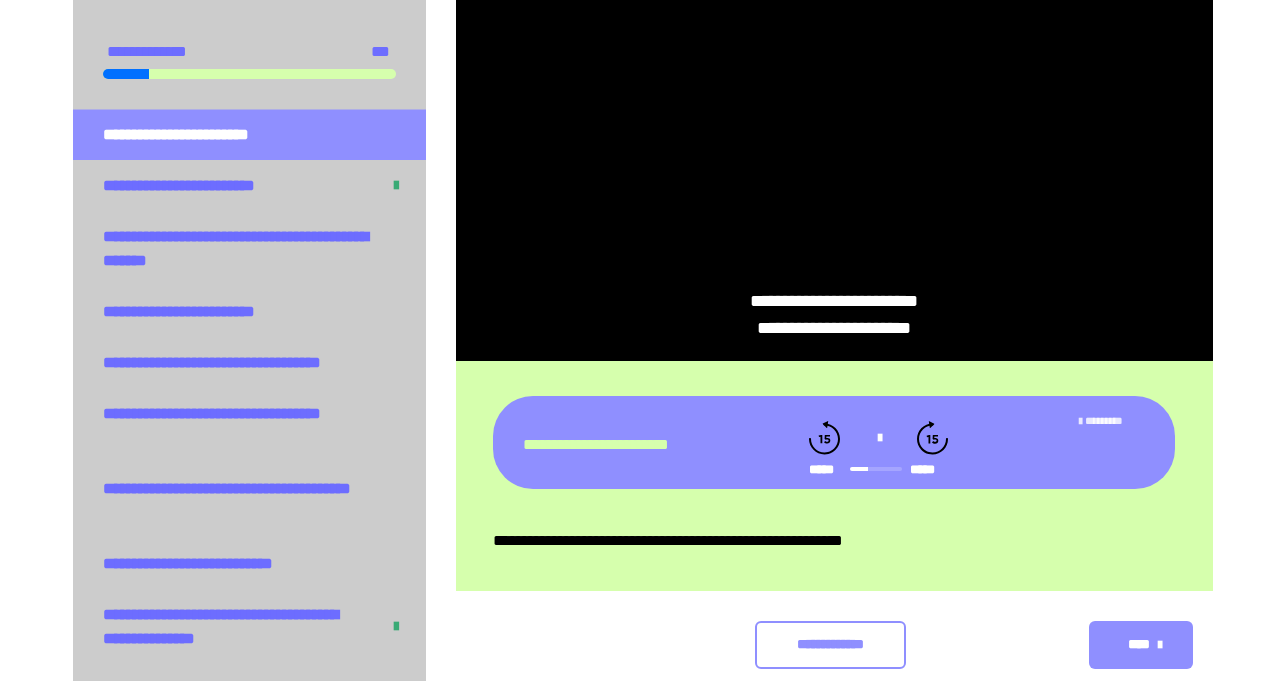 click at bounding box center (878, 438) 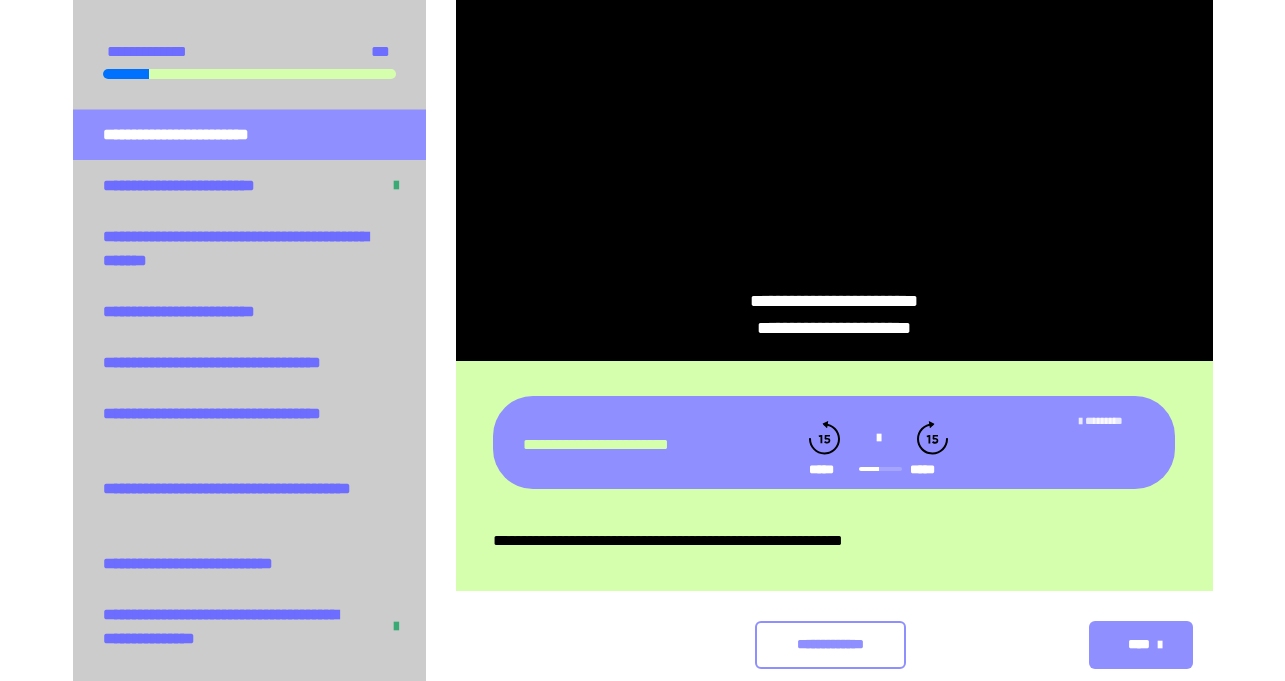 click at bounding box center [878, 438] 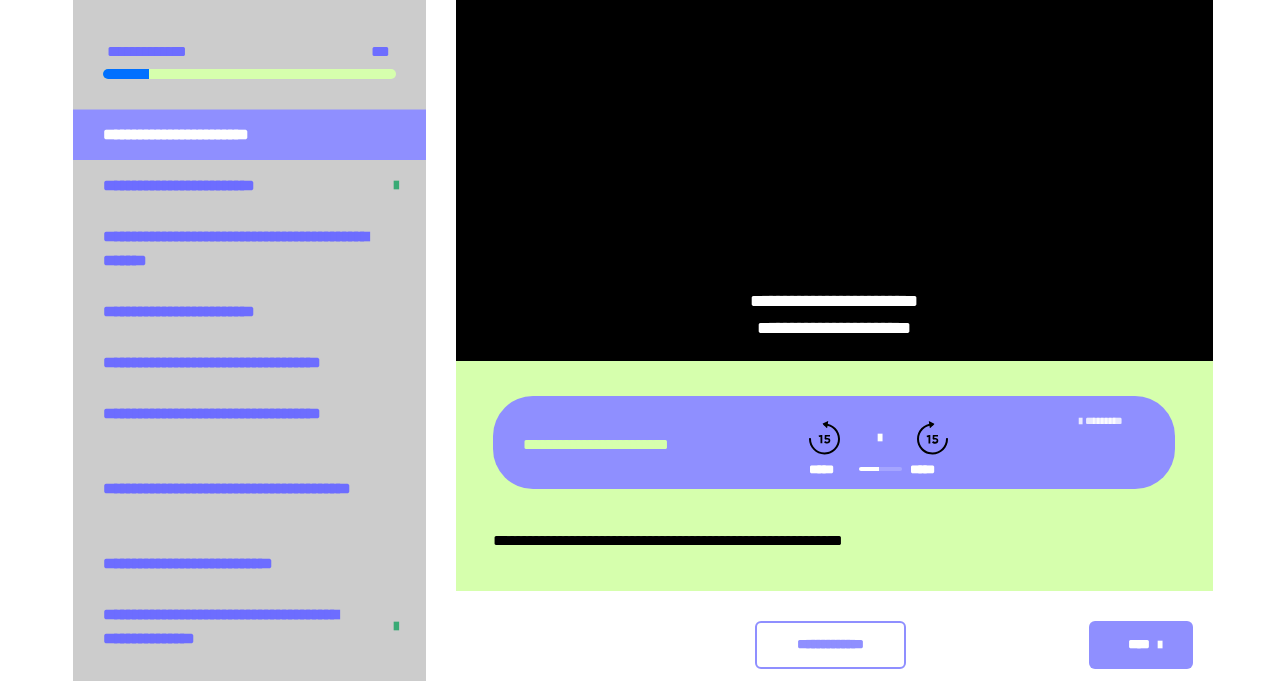 click at bounding box center [878, 438] 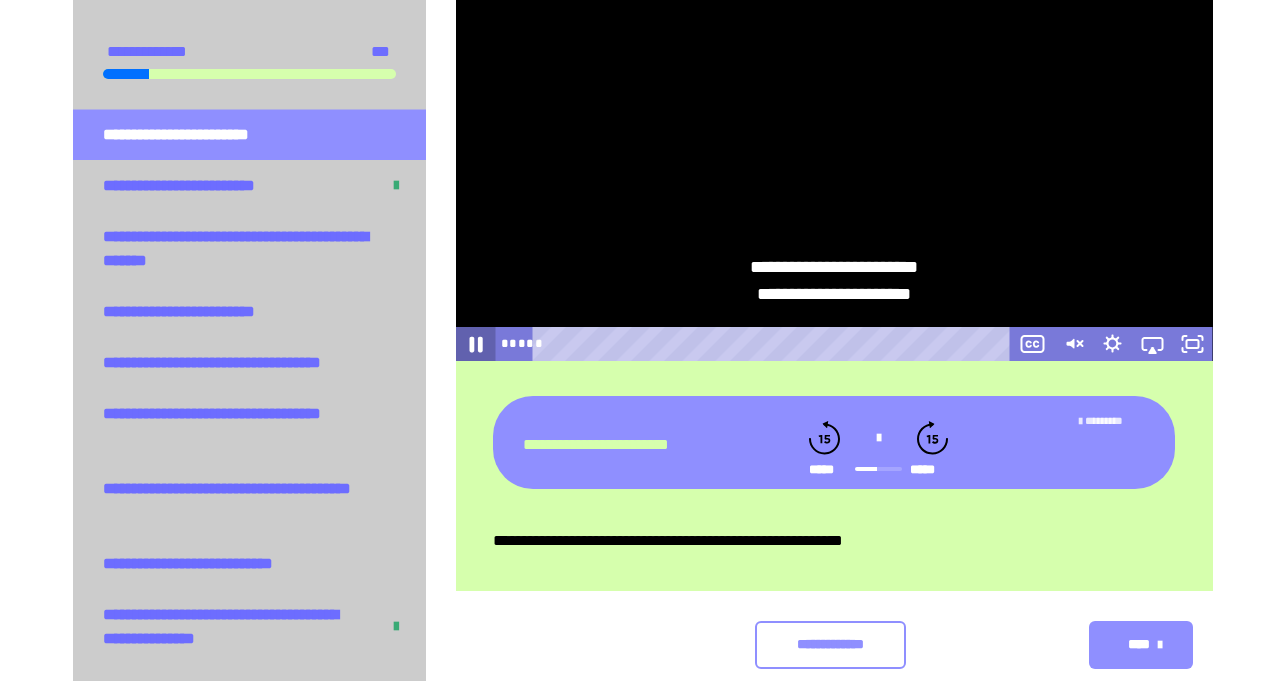 click 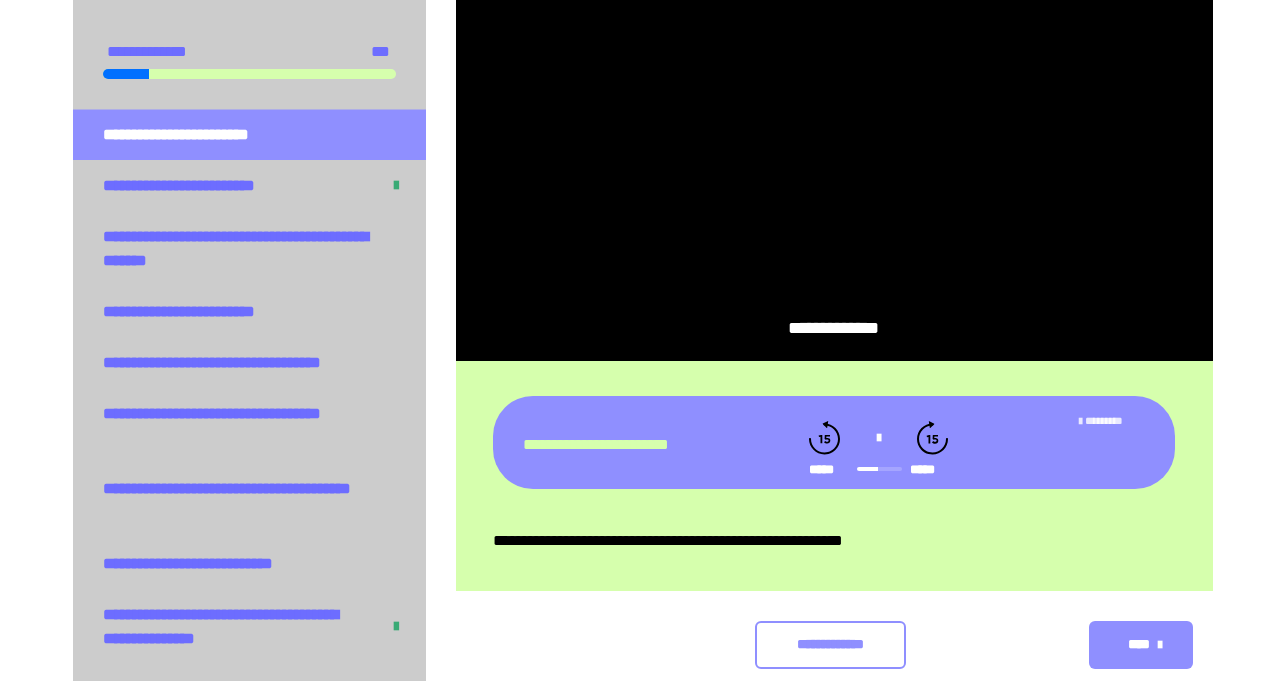 click at bounding box center [878, 438] 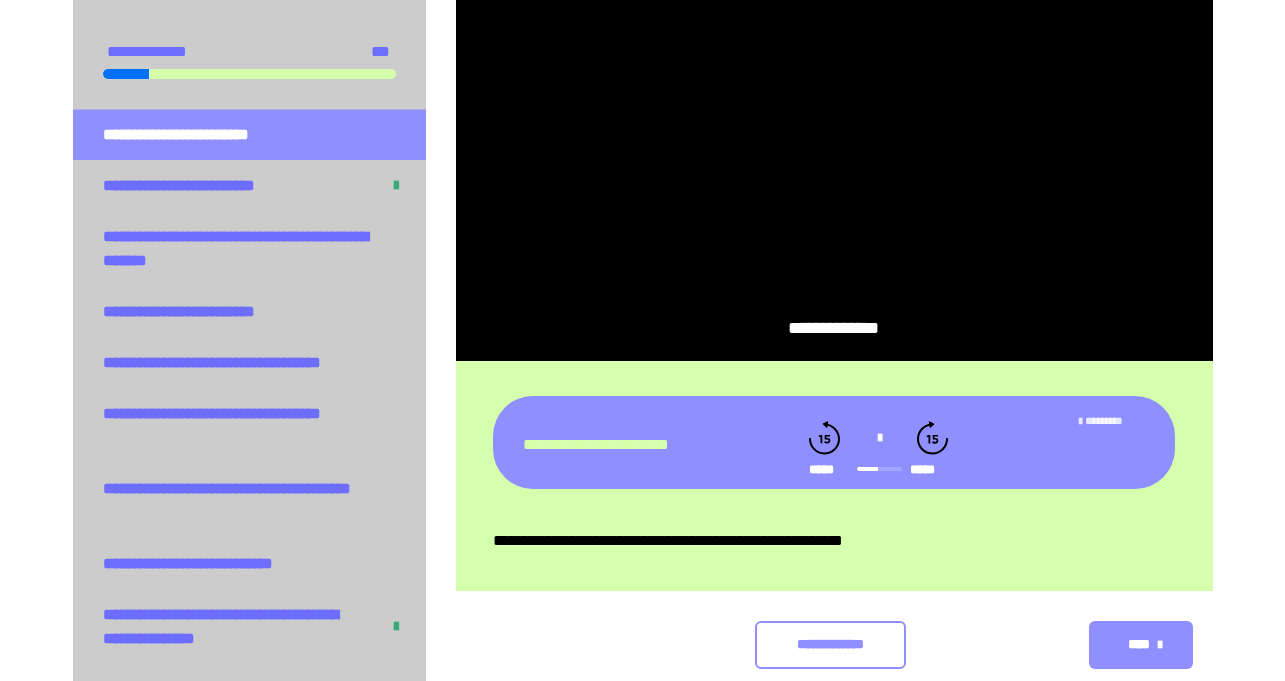 click at bounding box center [878, 438] 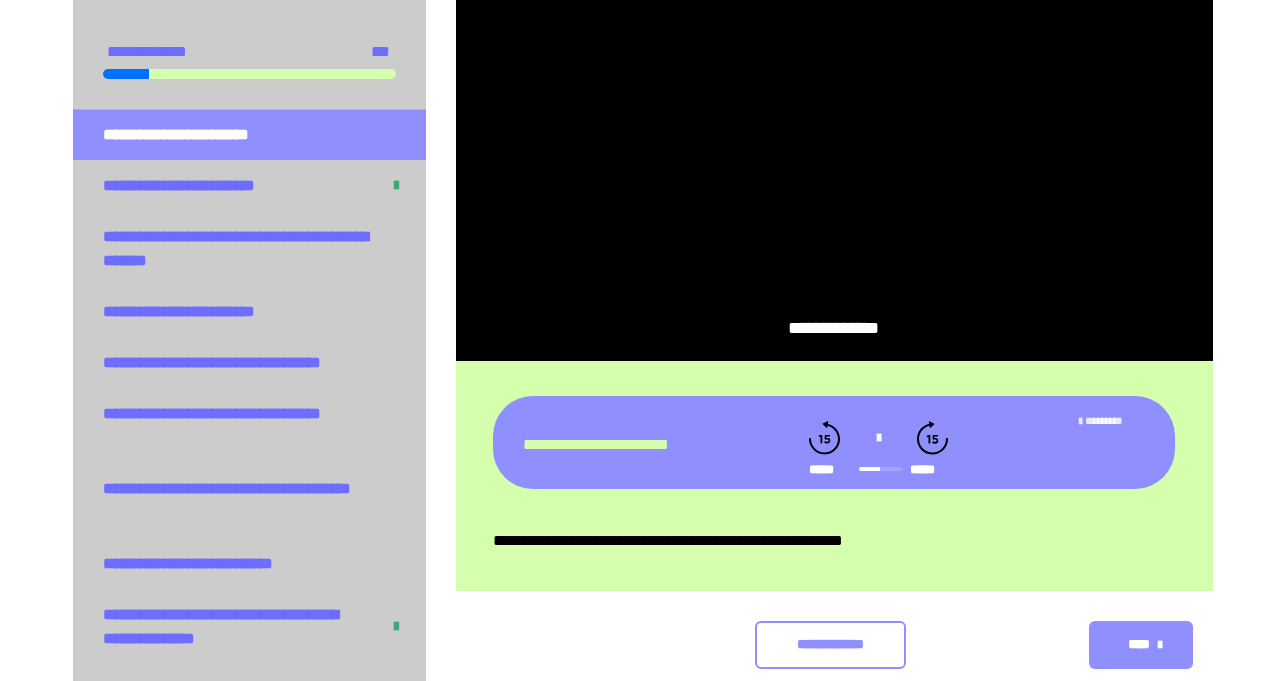 click at bounding box center (878, 438) 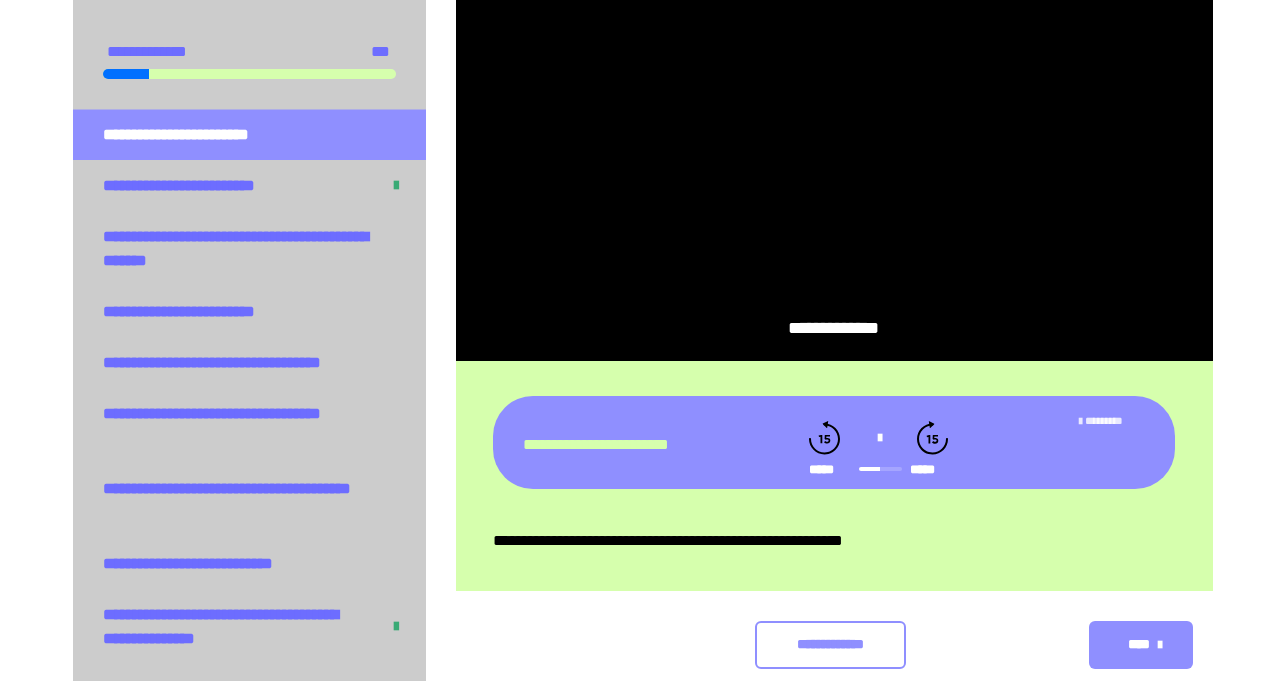 click on "**********" at bounding box center [642, 90] 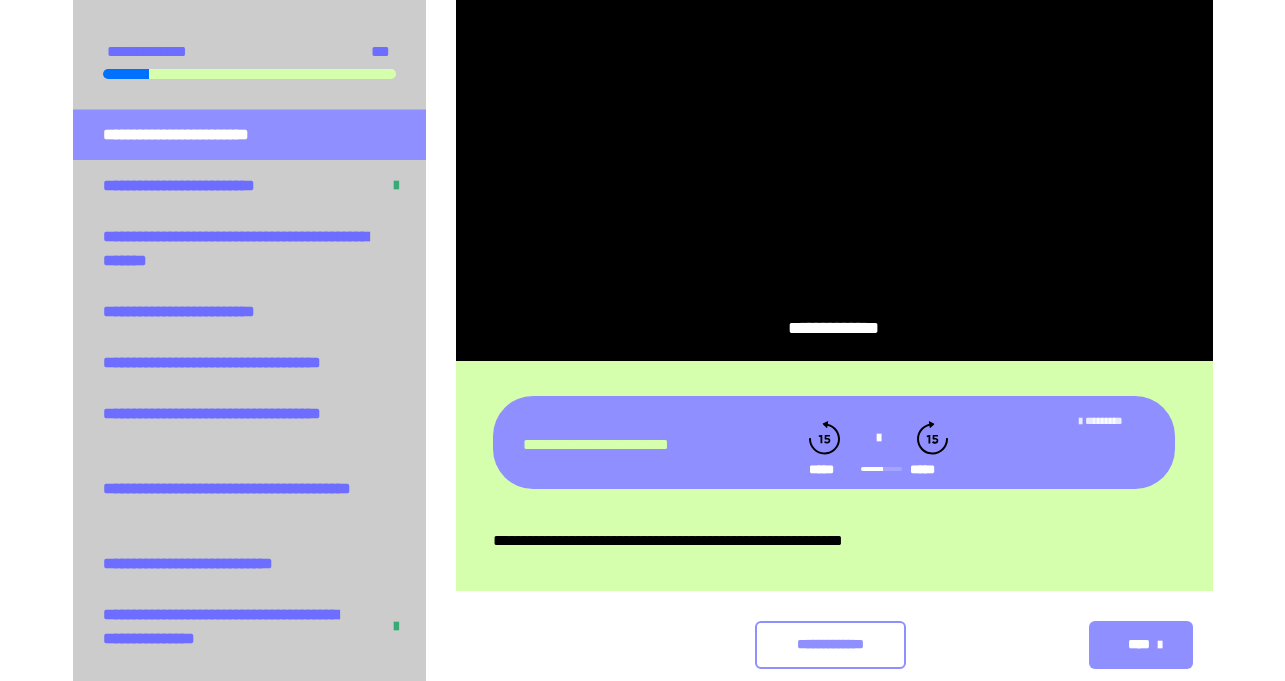 click at bounding box center (878, 438) 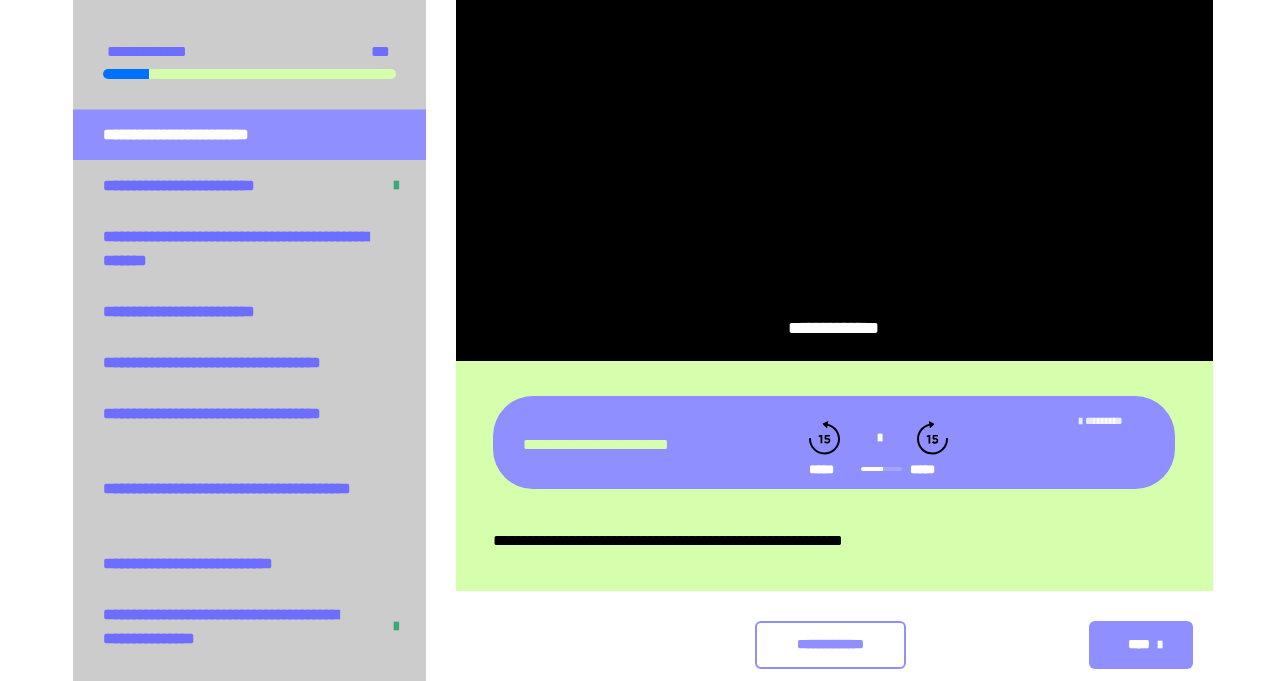 click on "**********" at bounding box center [642, 90] 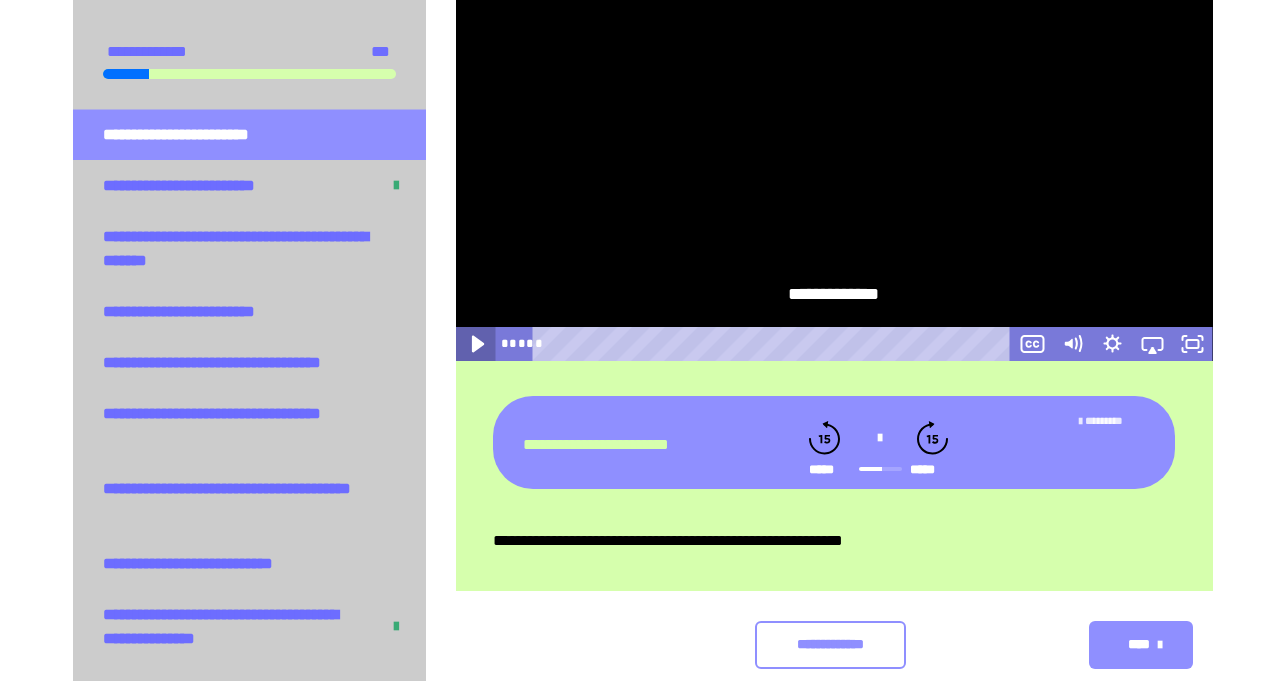 click 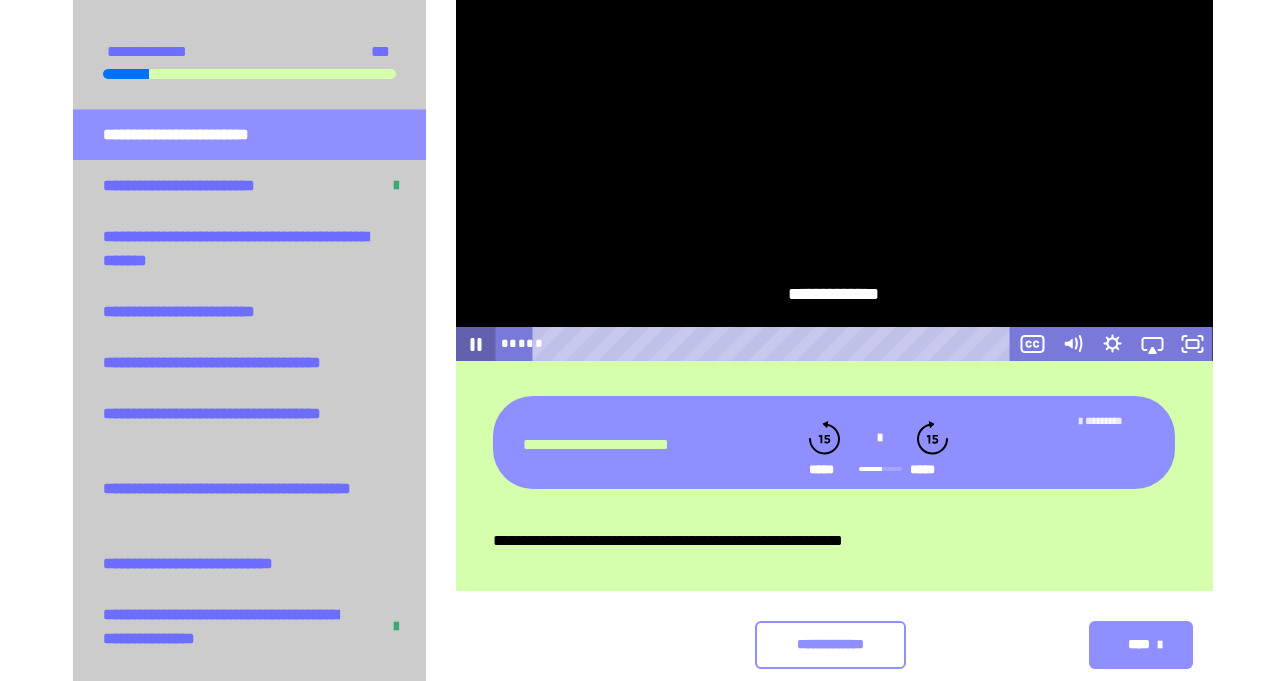 click 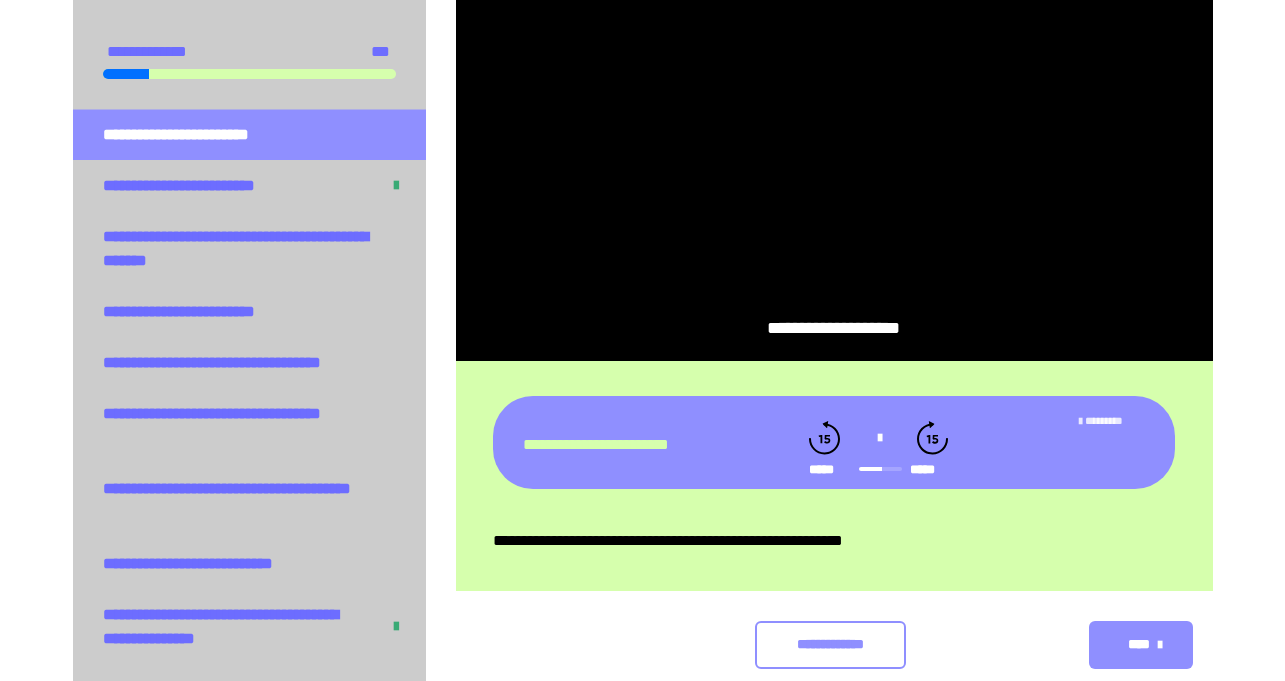 click at bounding box center [878, 438] 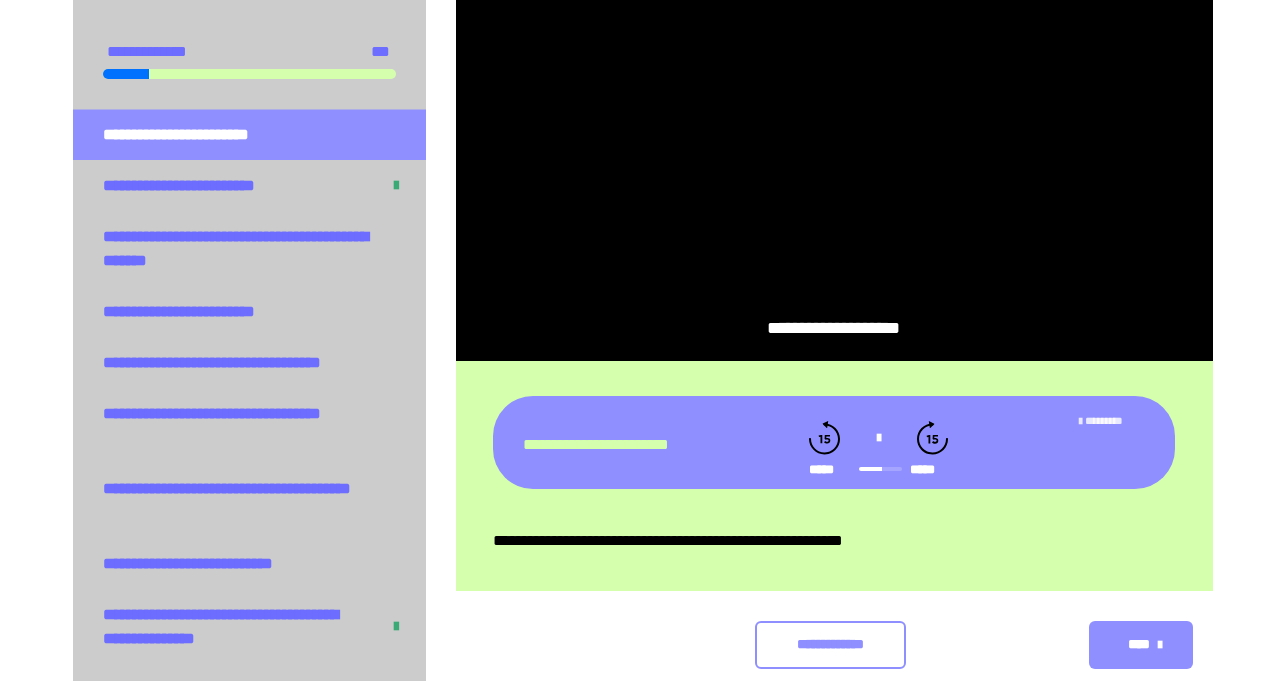 click at bounding box center [878, 438] 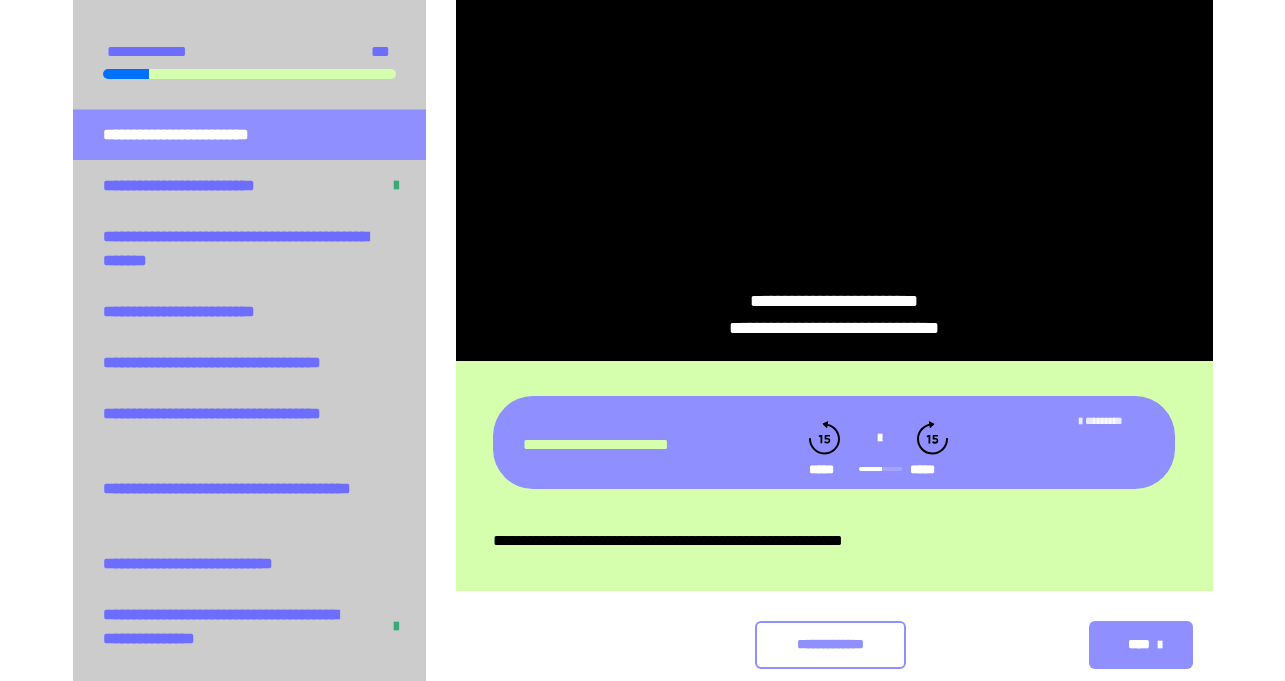 click at bounding box center [878, 438] 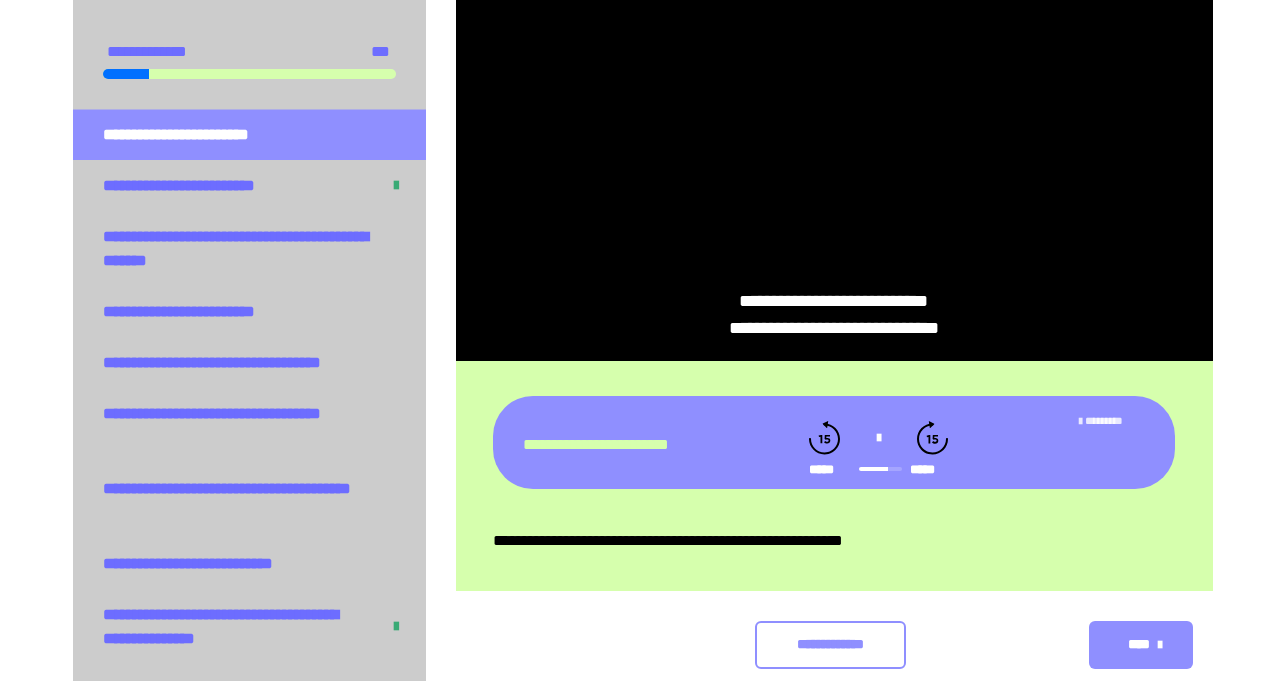 click at bounding box center (878, 438) 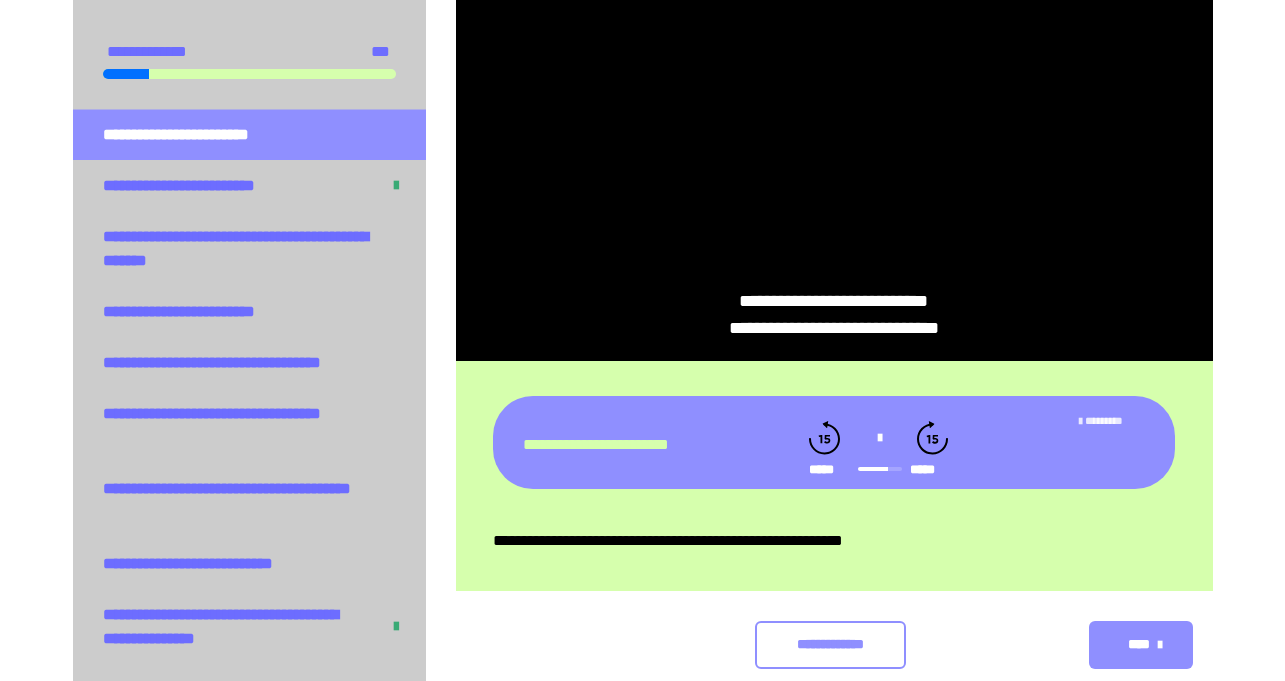 click at bounding box center (878, 438) 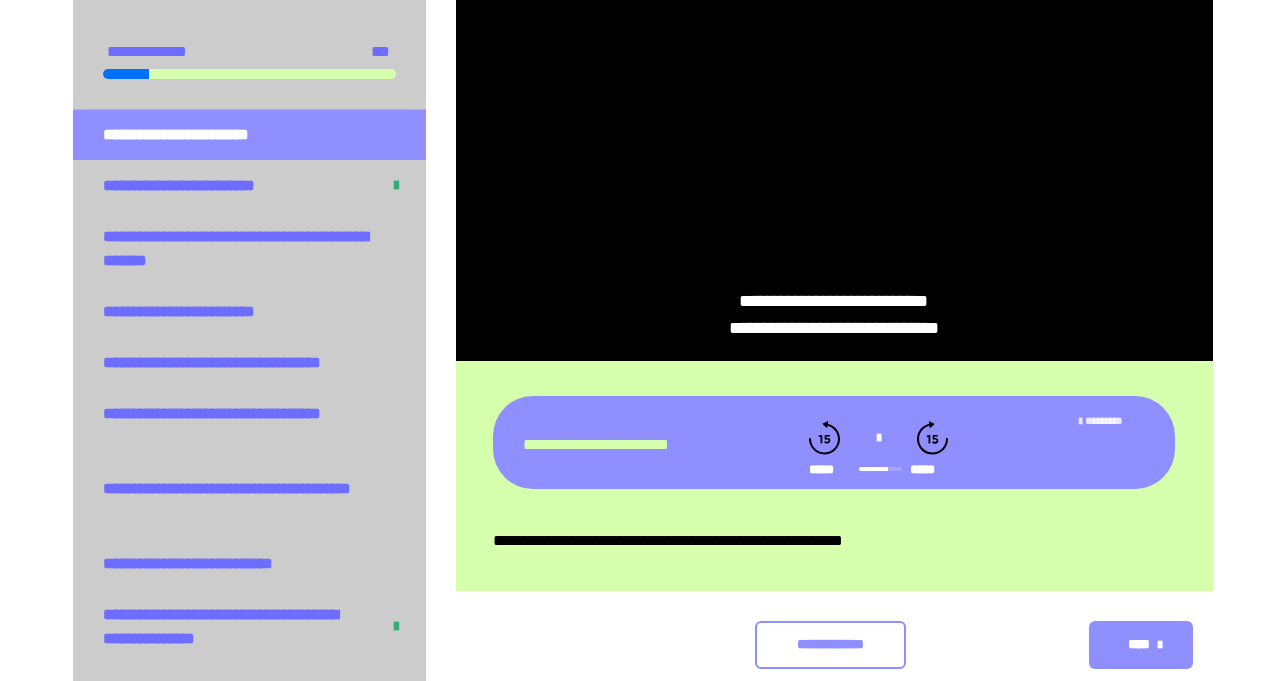 click 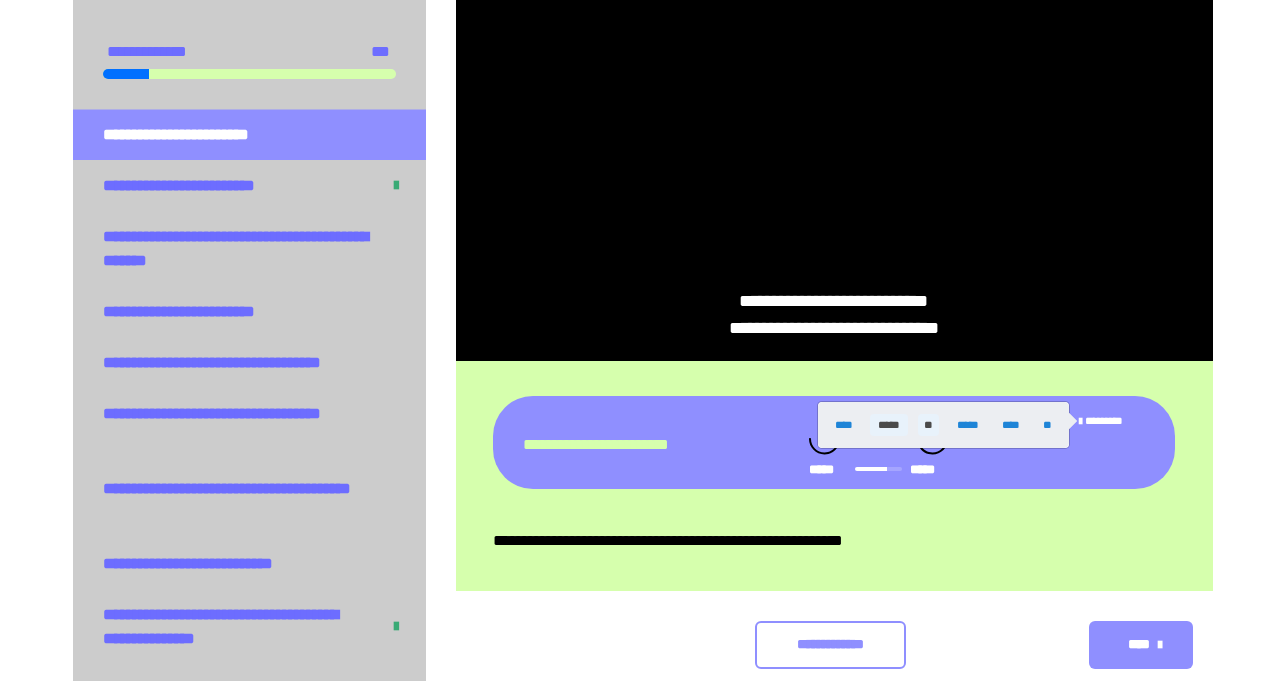 click on "*****" at bounding box center [889, 425] 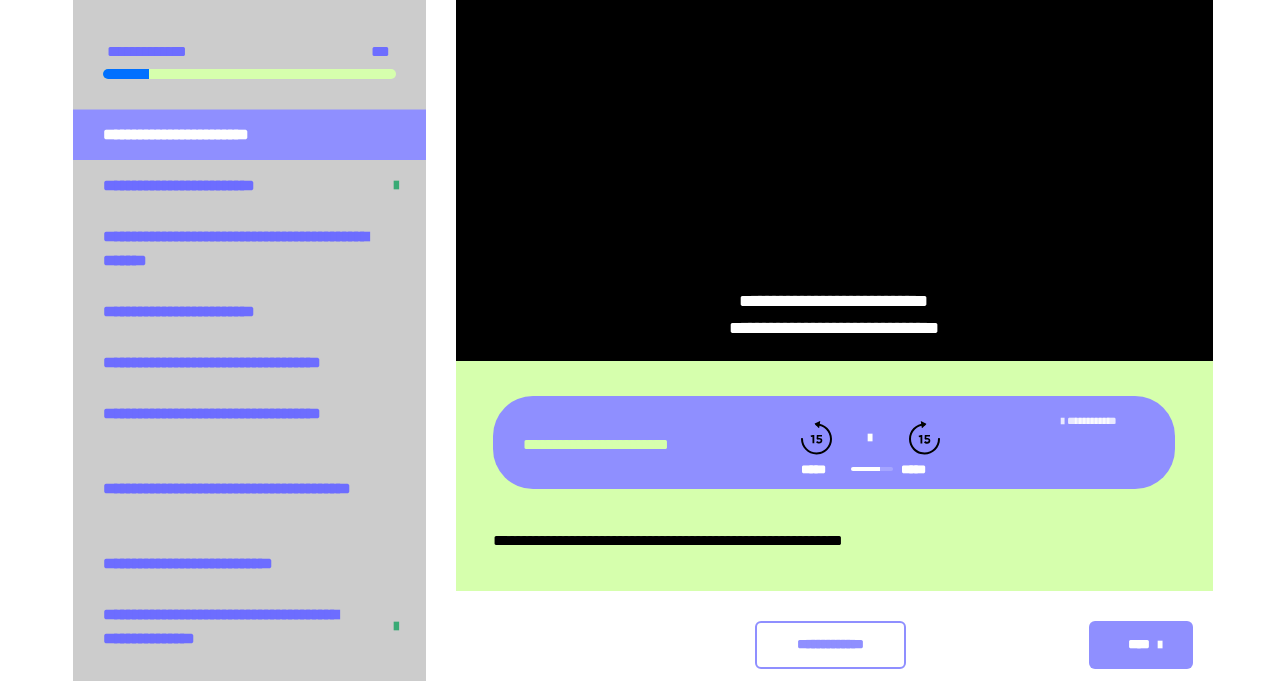 click on "***** * *****" at bounding box center (1092, 420) 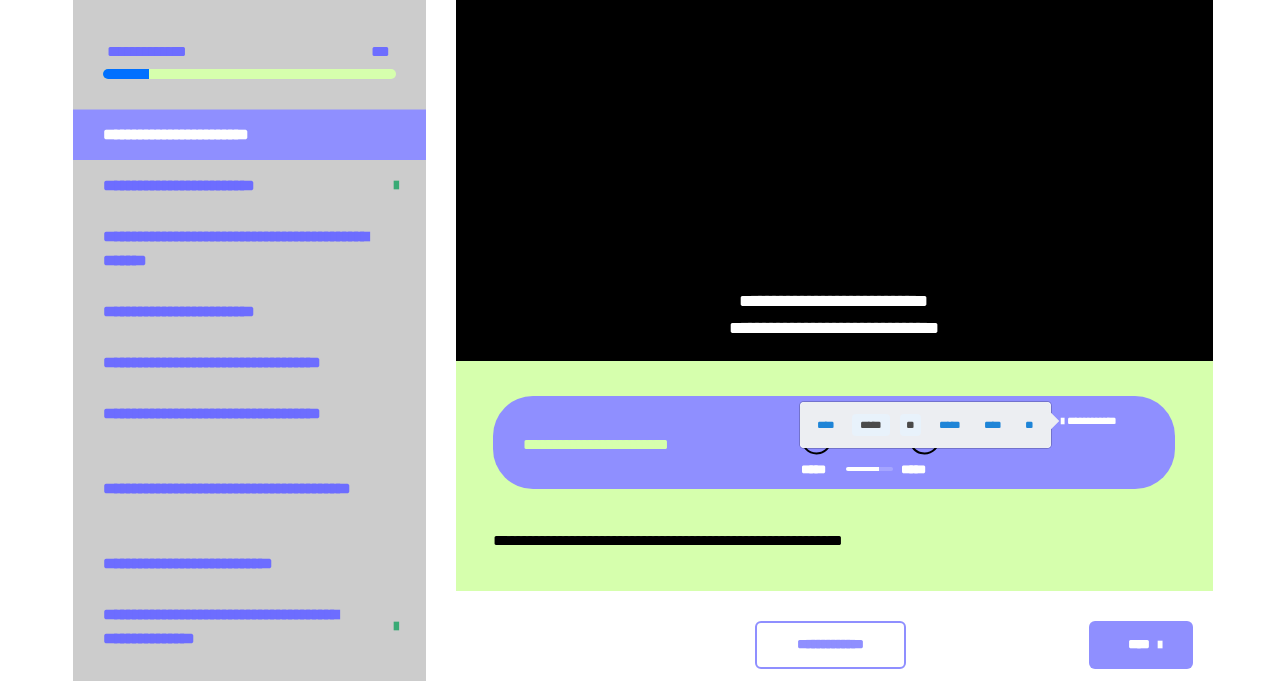click on "**" at bounding box center (910, 425) 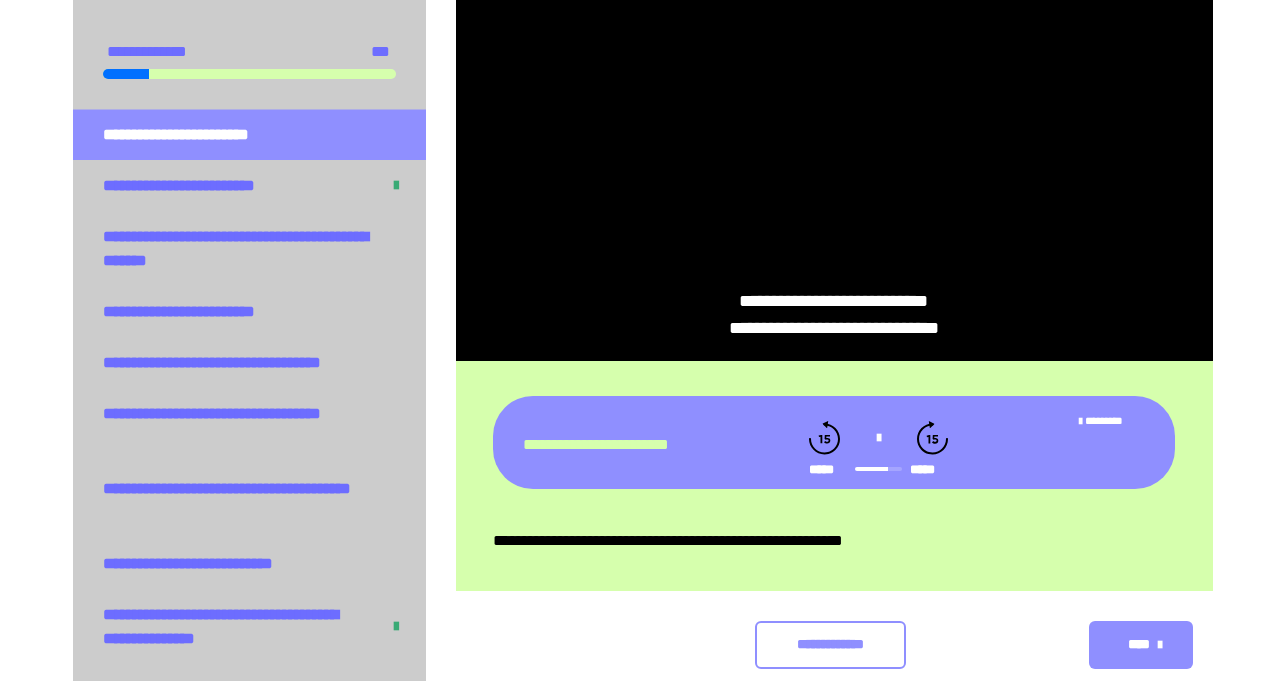 click 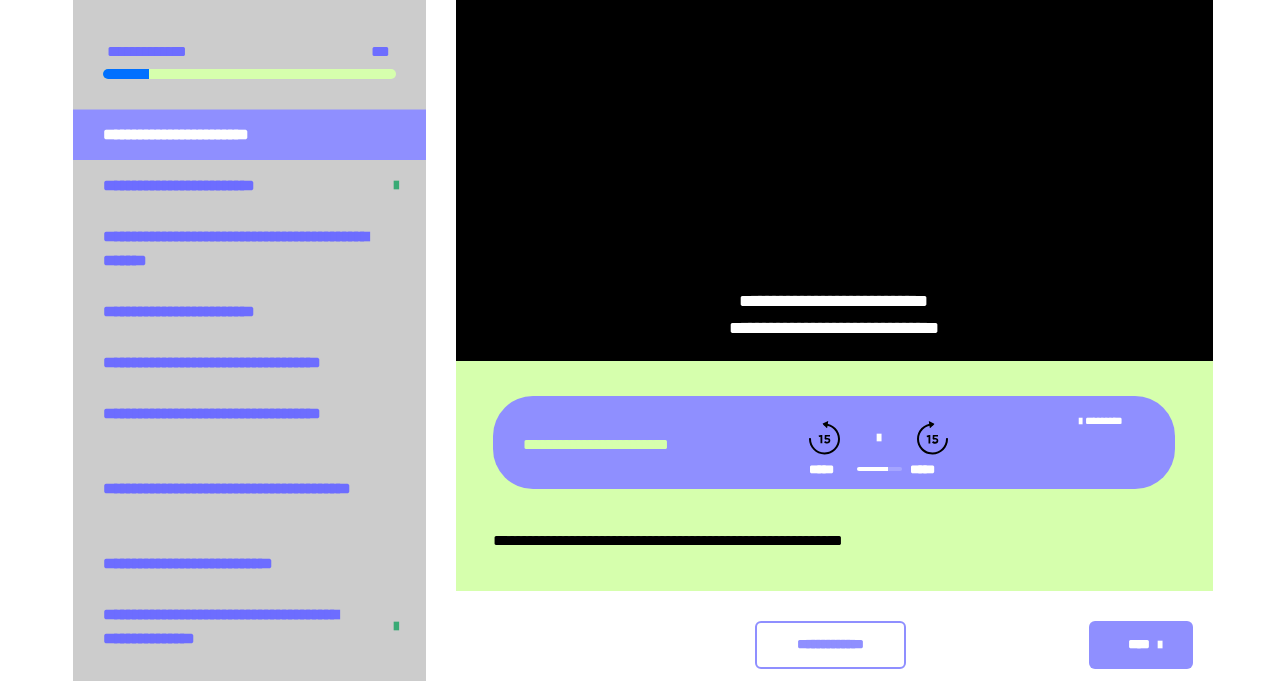 click 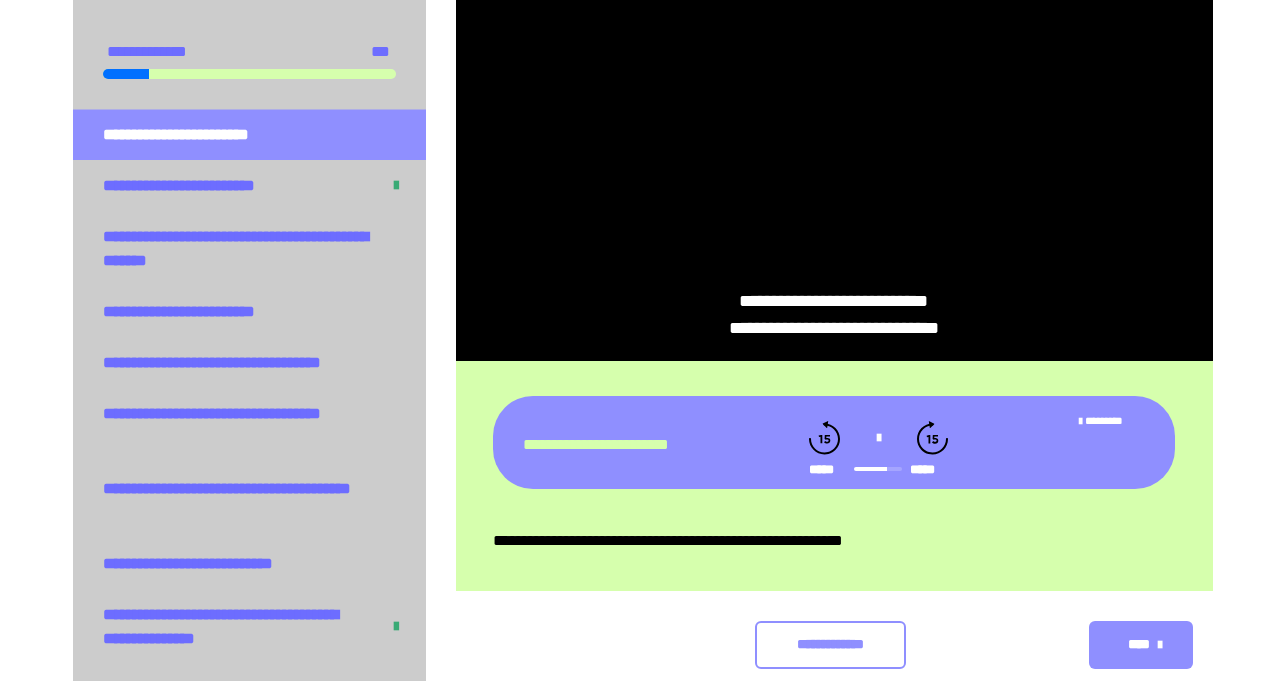 click 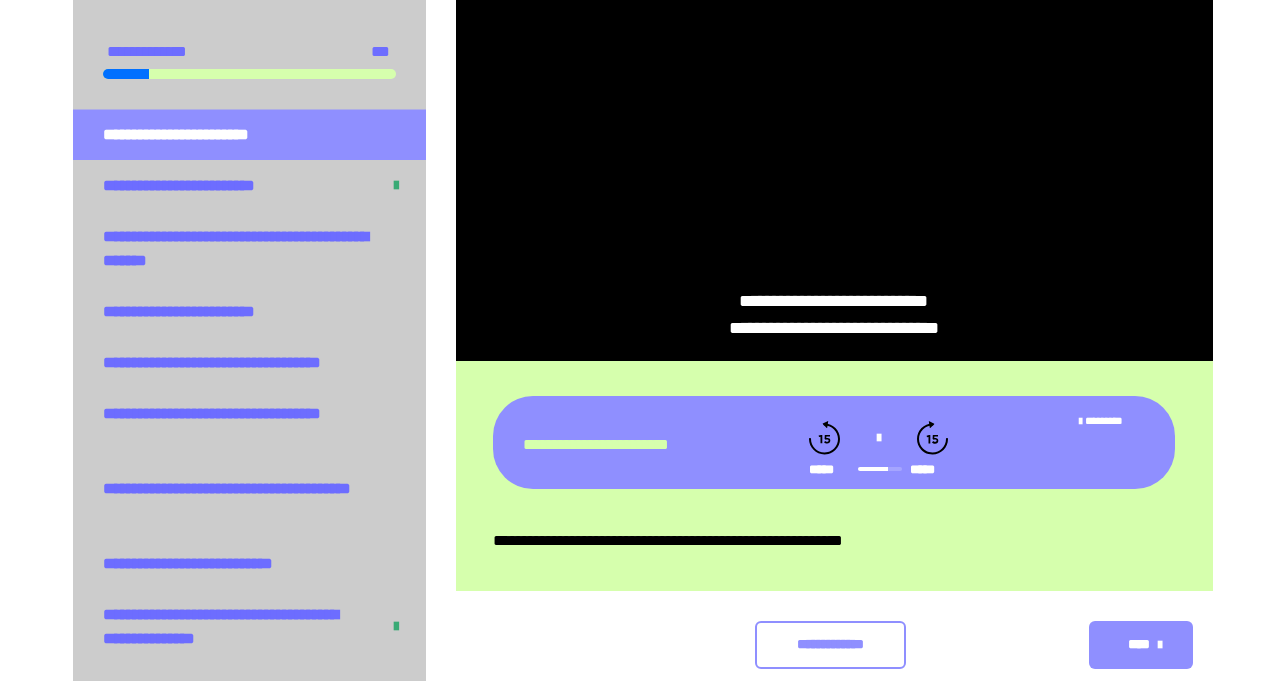 click 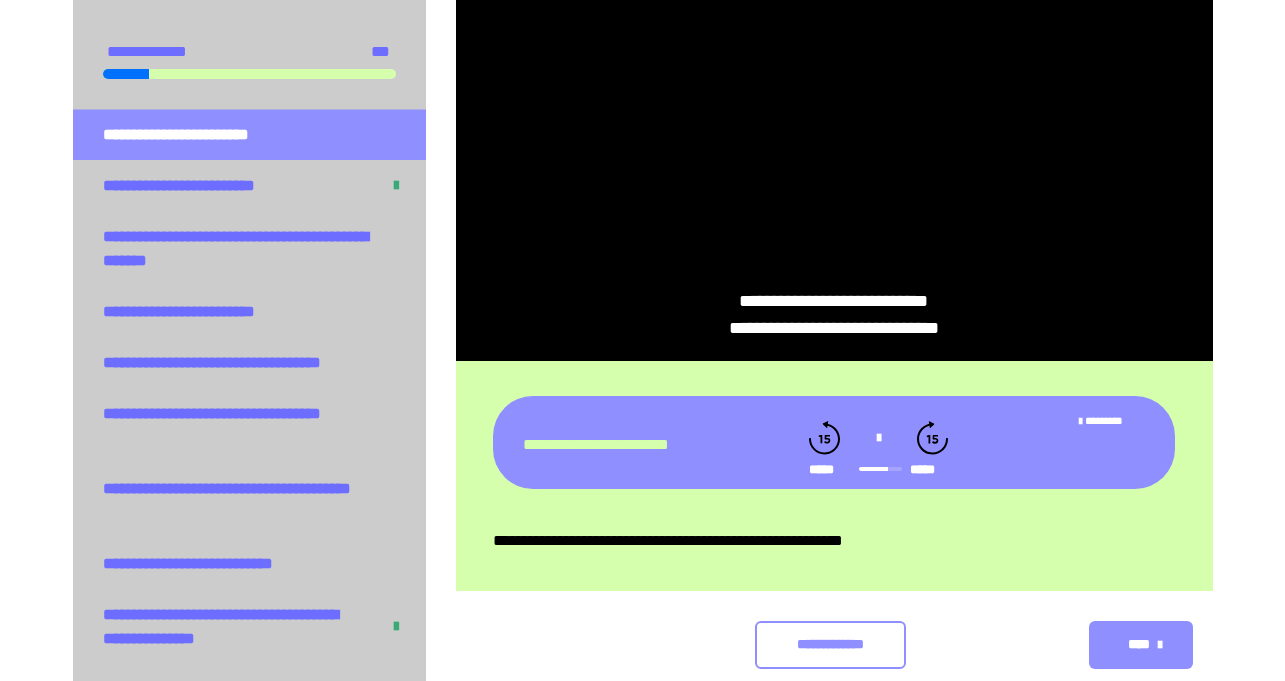 click 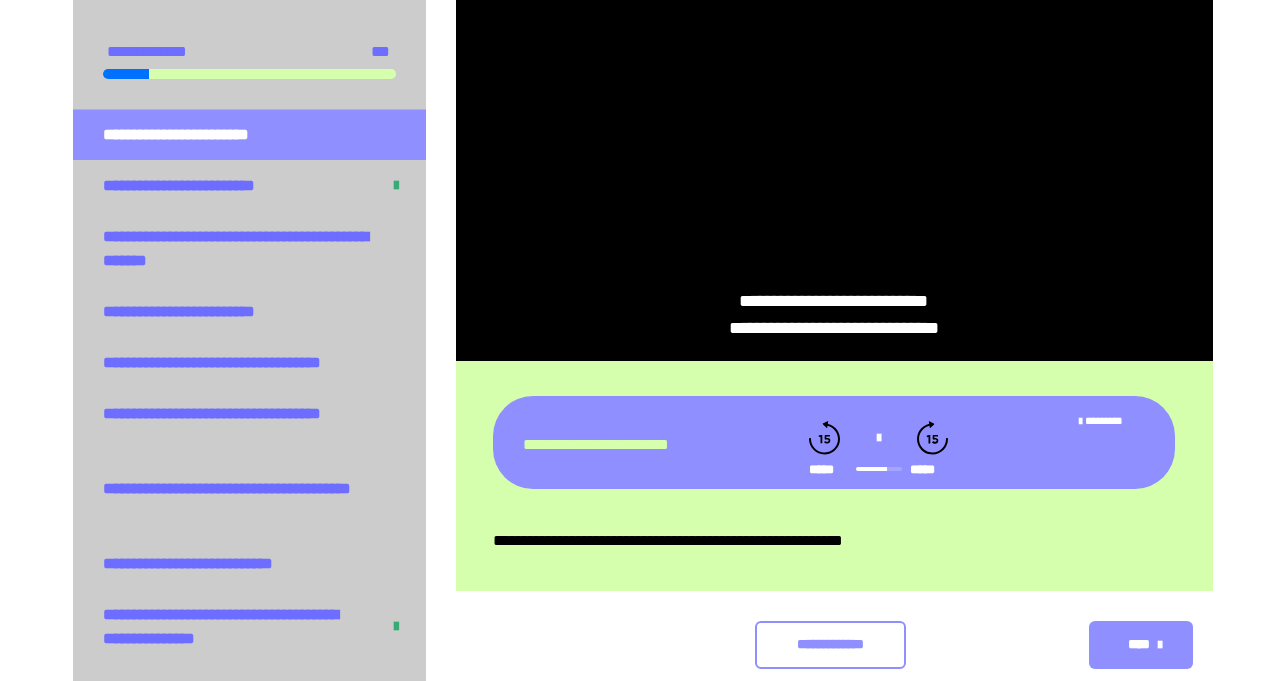 click at bounding box center (878, 438) 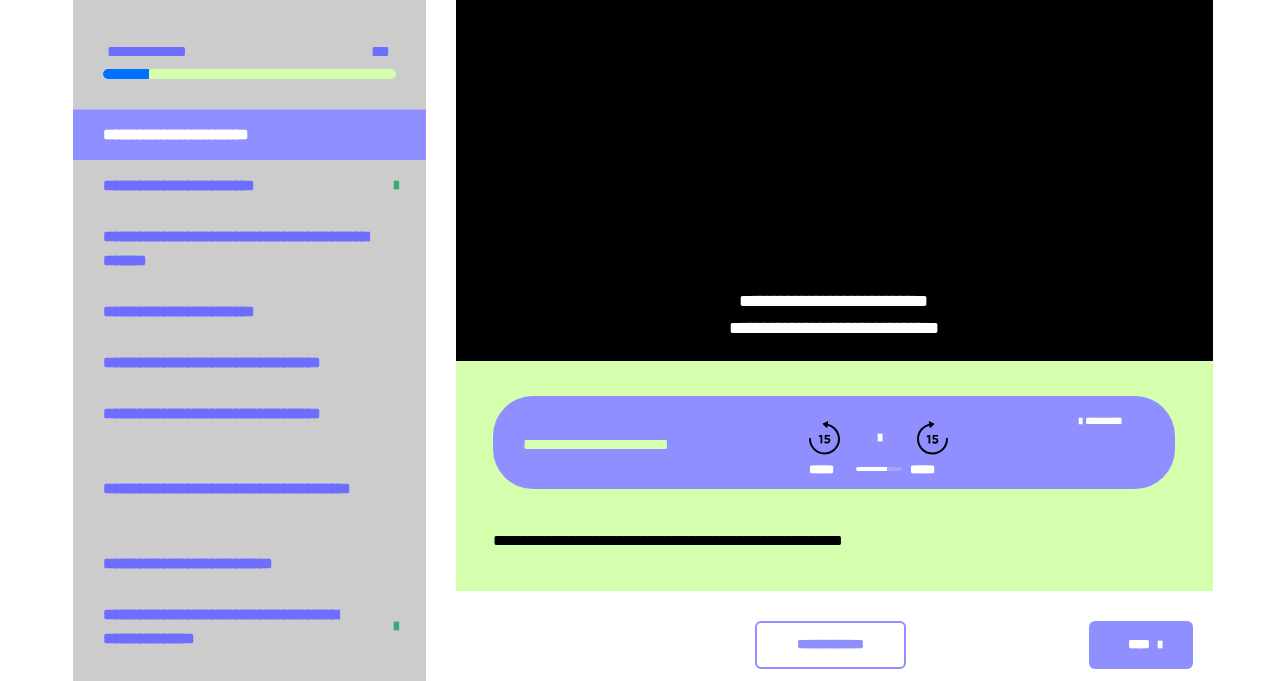 click at bounding box center (878, 438) 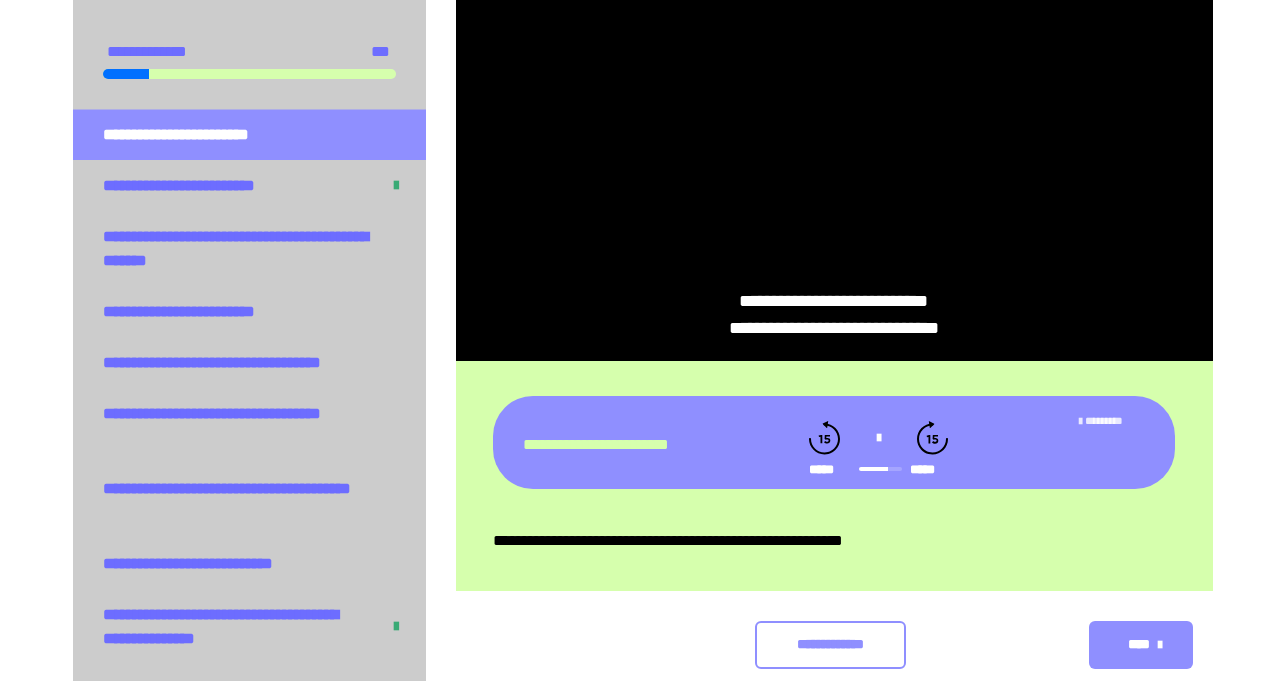 click on "***** * **" at bounding box center (1104, 420) 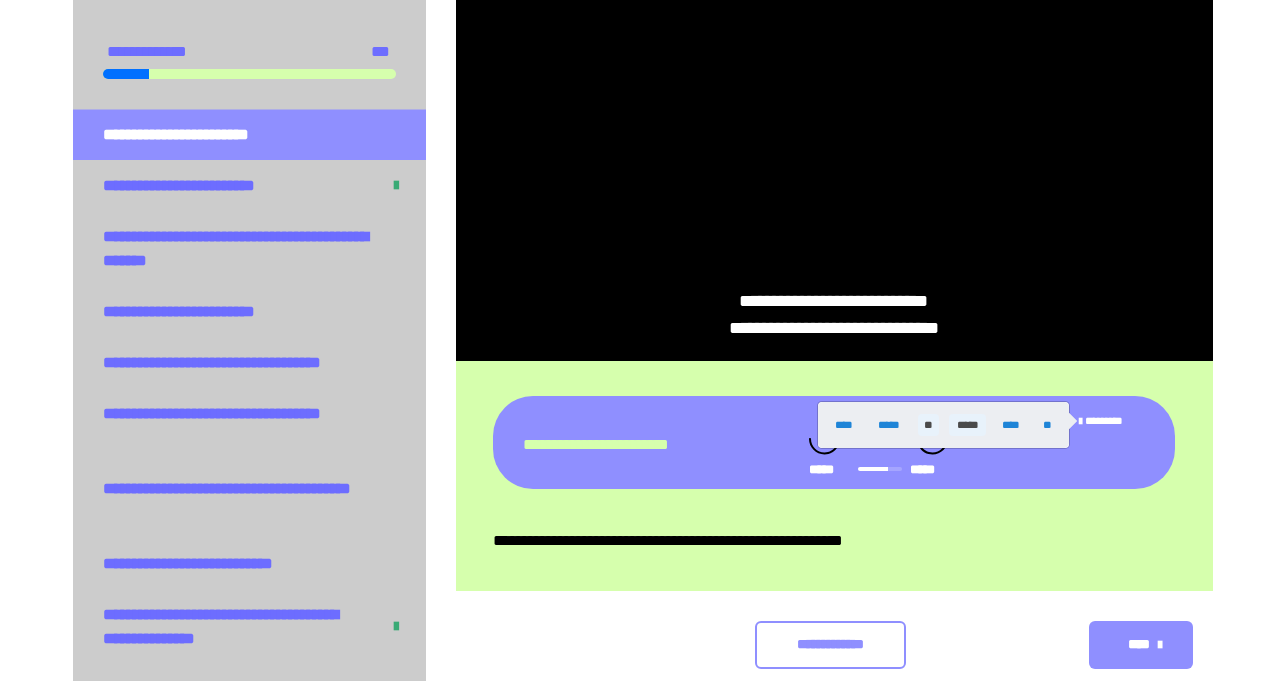 click on "*****" at bounding box center (967, 425) 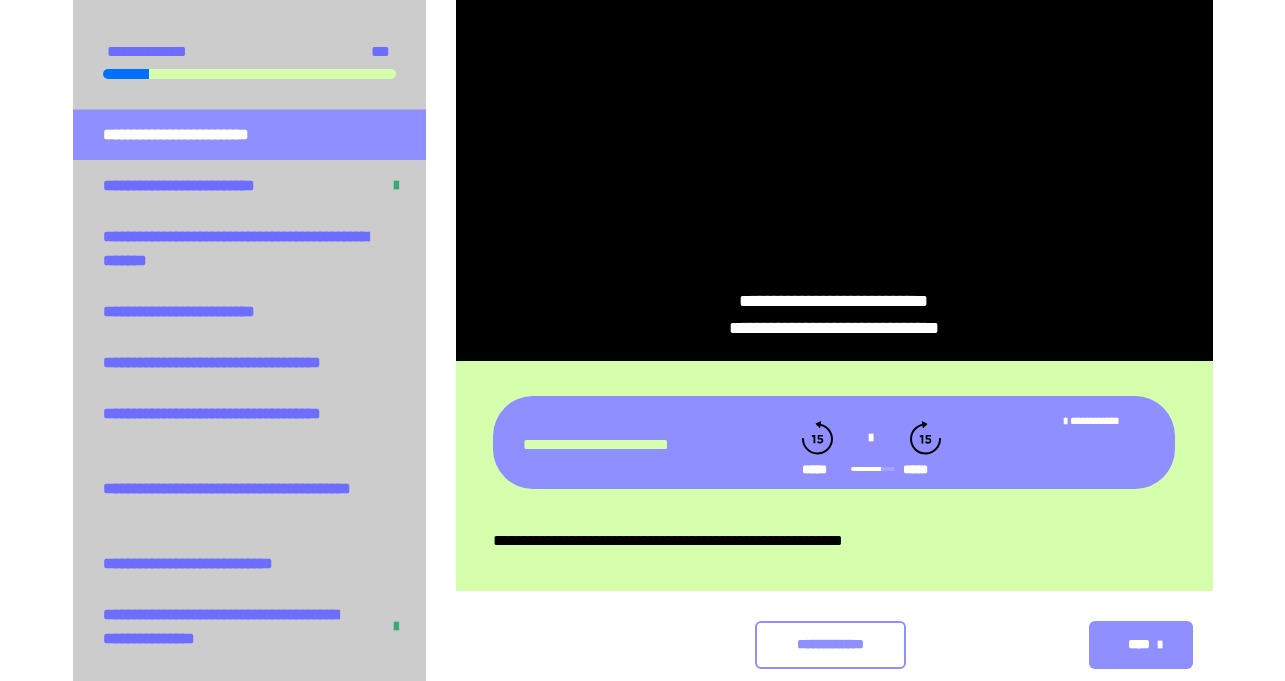 click 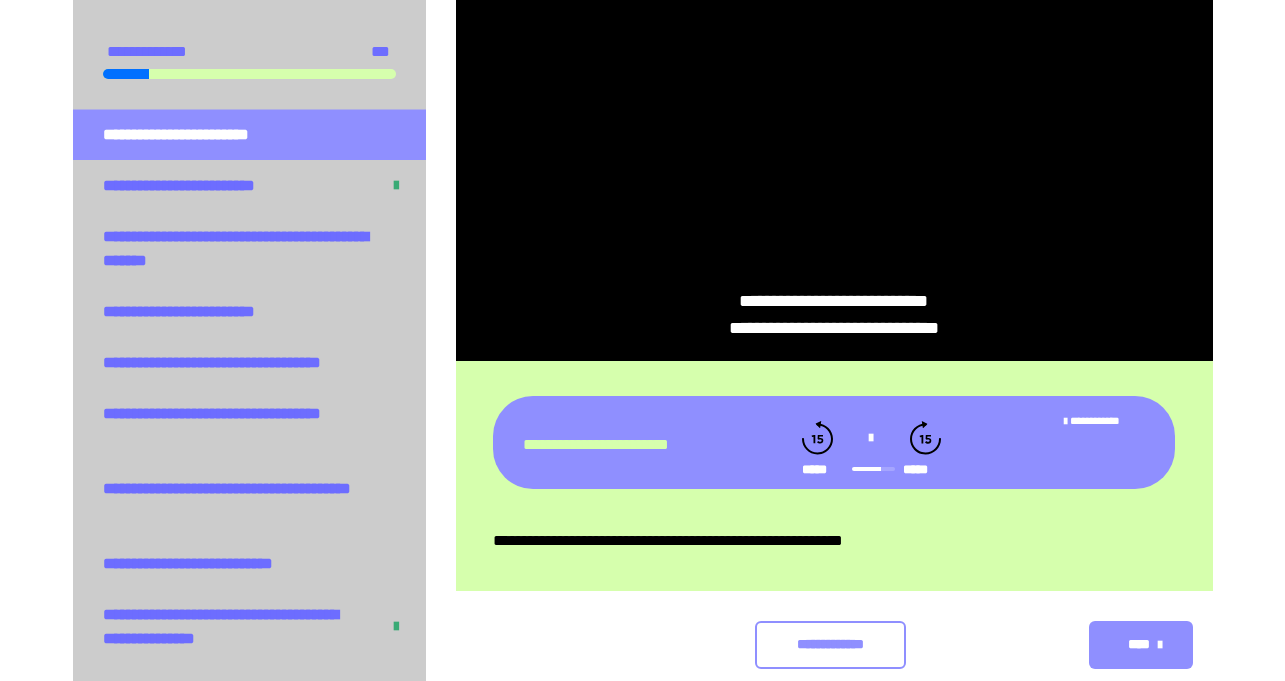 click 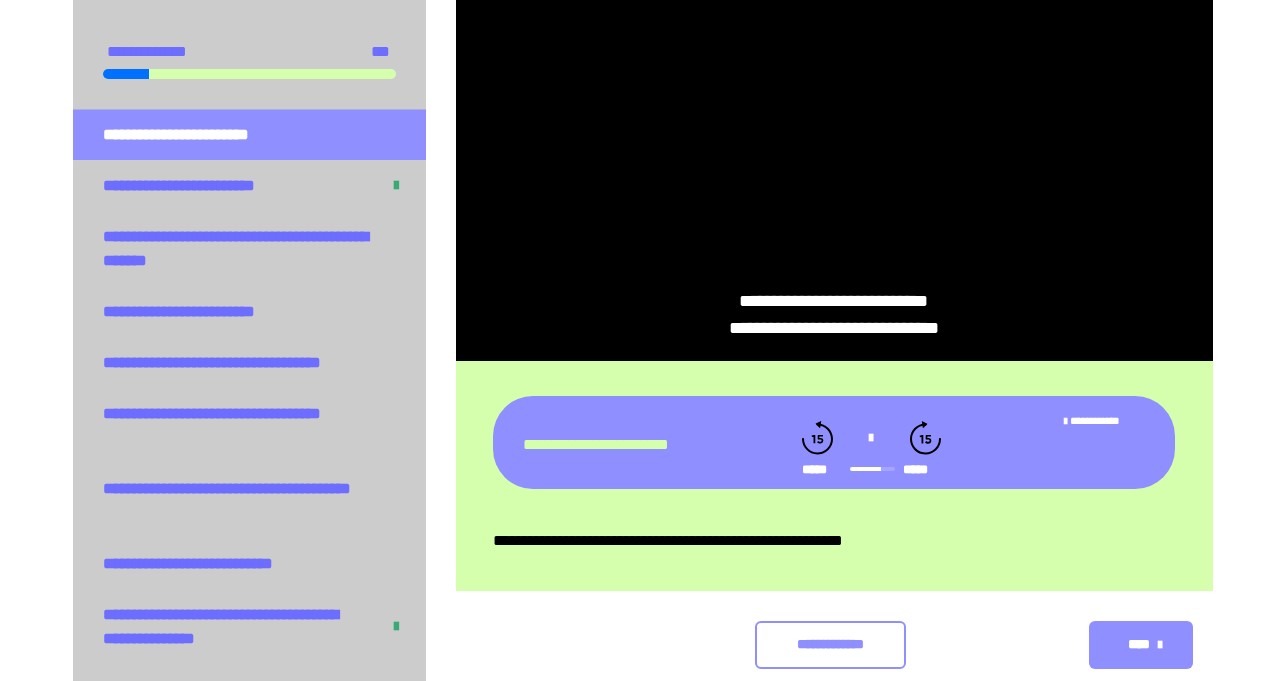 click 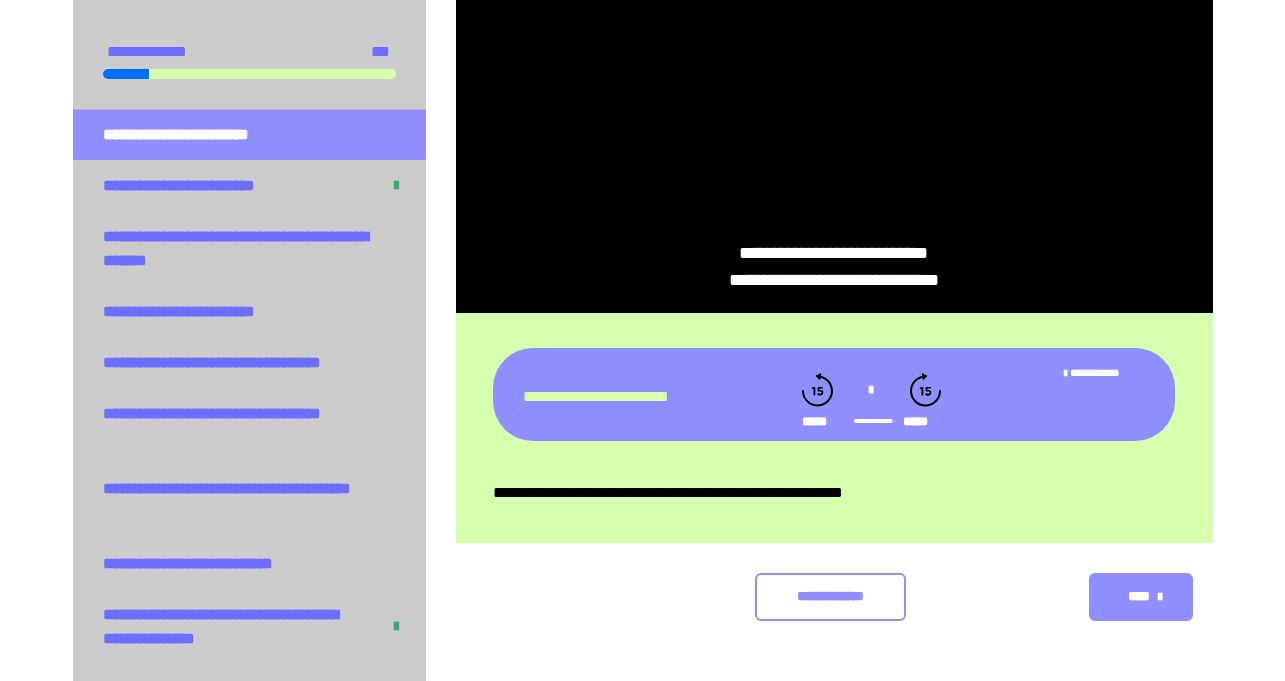 scroll, scrollTop: 687, scrollLeft: 0, axis: vertical 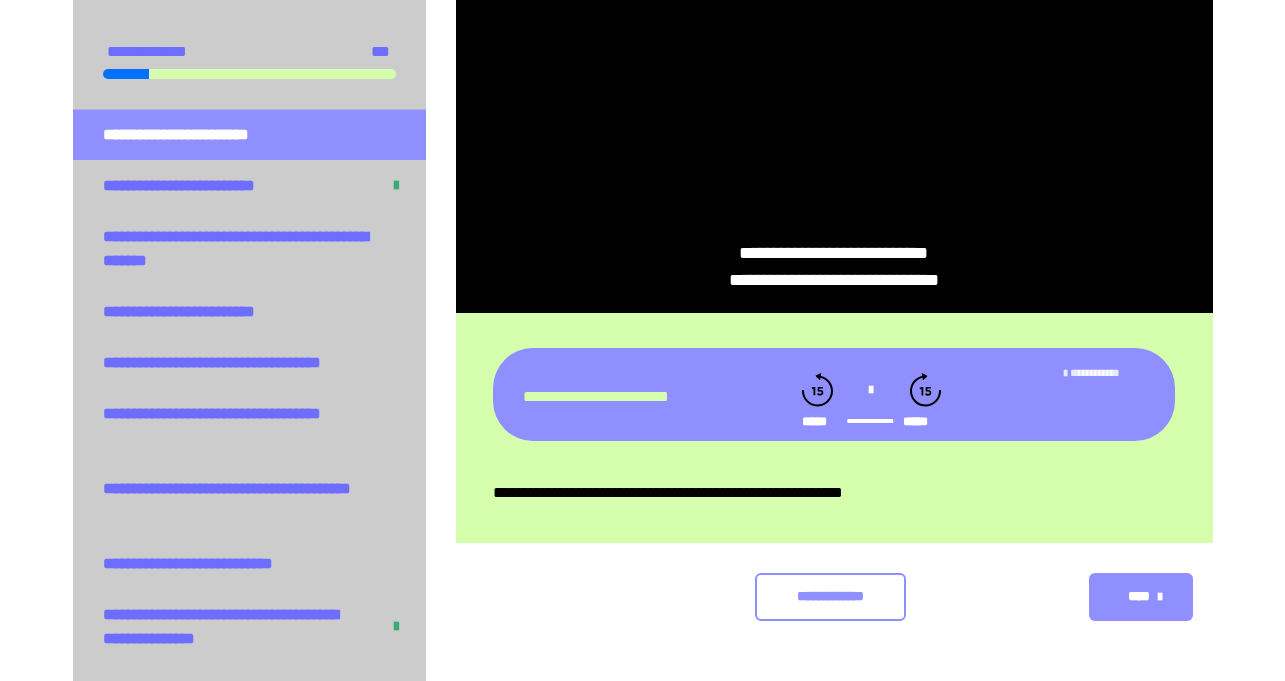 click on "***** * *****" at bounding box center (1095, 372) 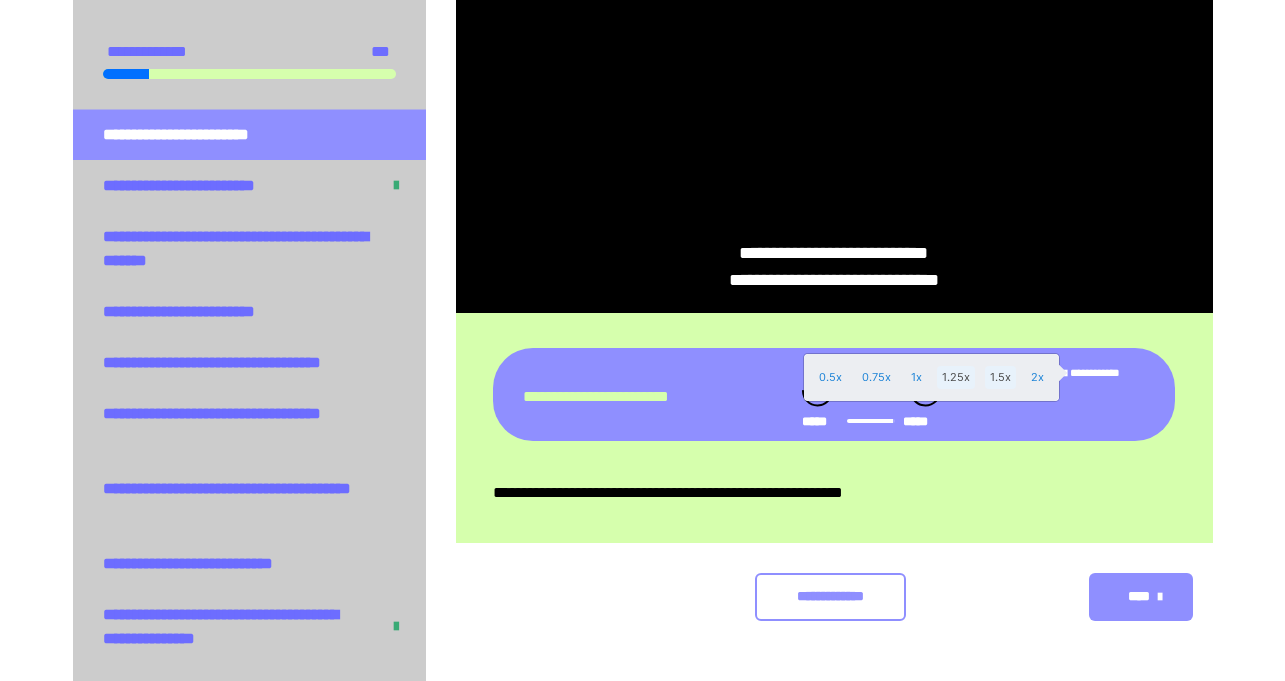 click on "1.5x" at bounding box center [1000, 377] 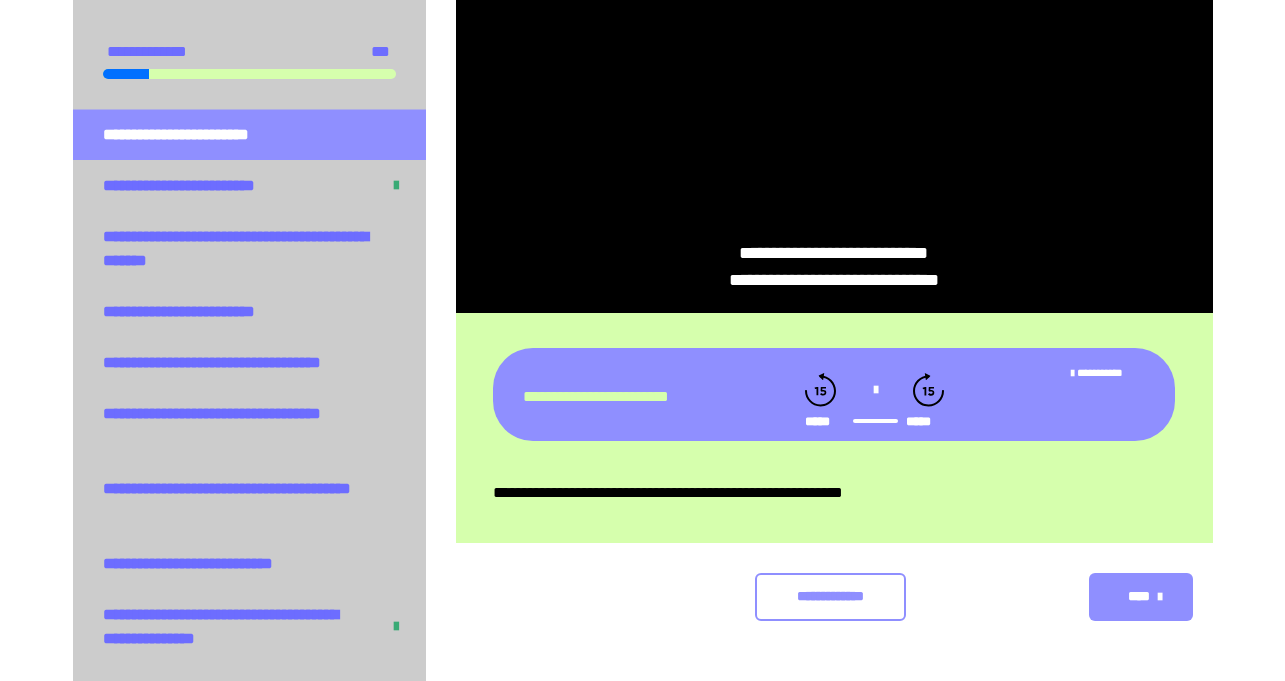 click on "**********" at bounding box center [830, 596] 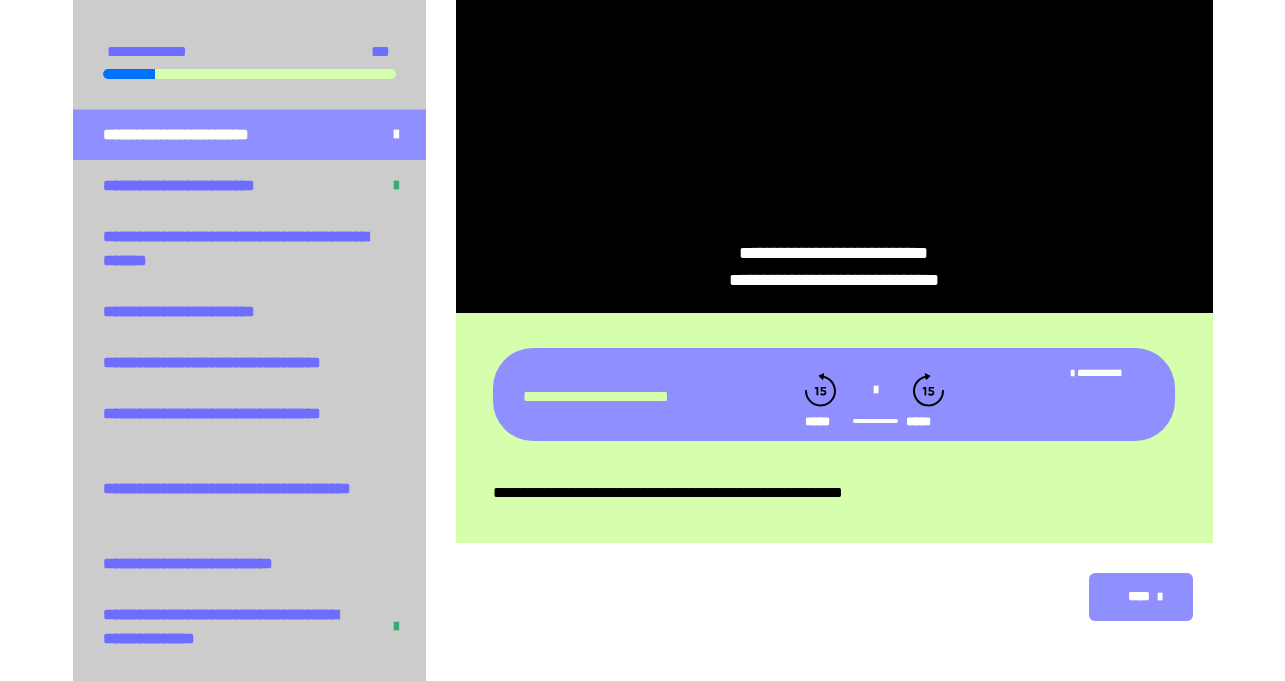 scroll, scrollTop: 687, scrollLeft: 0, axis: vertical 